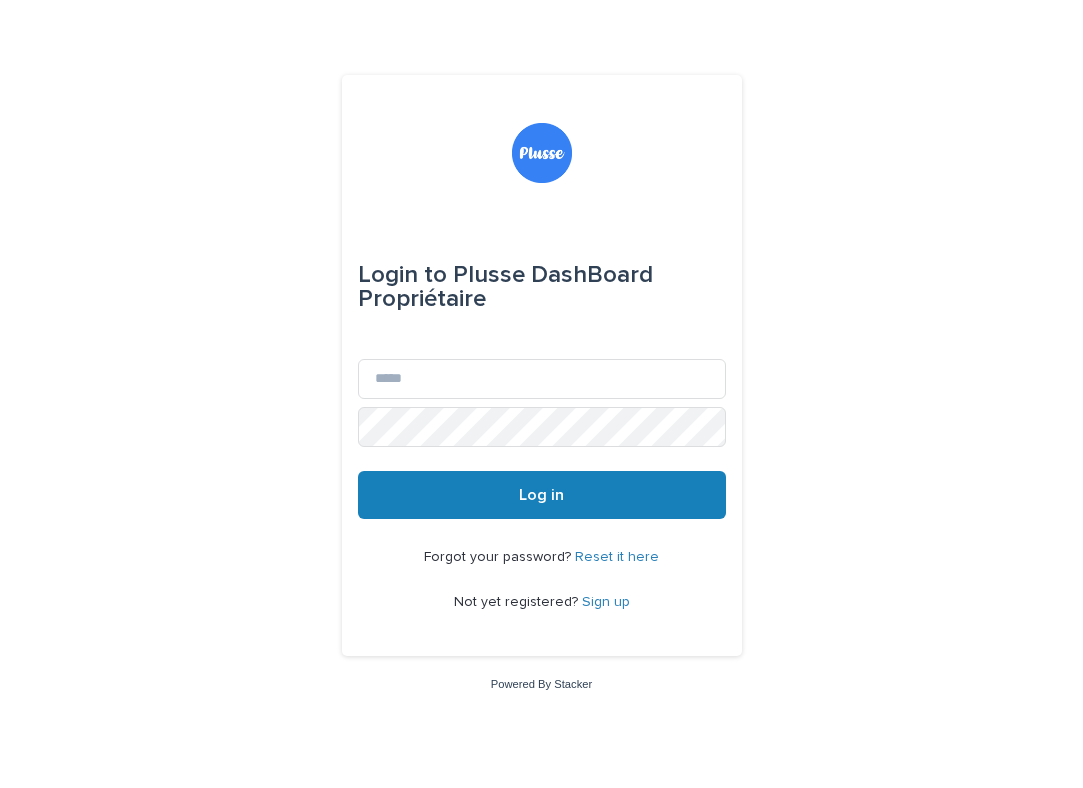 scroll, scrollTop: 0, scrollLeft: 0, axis: both 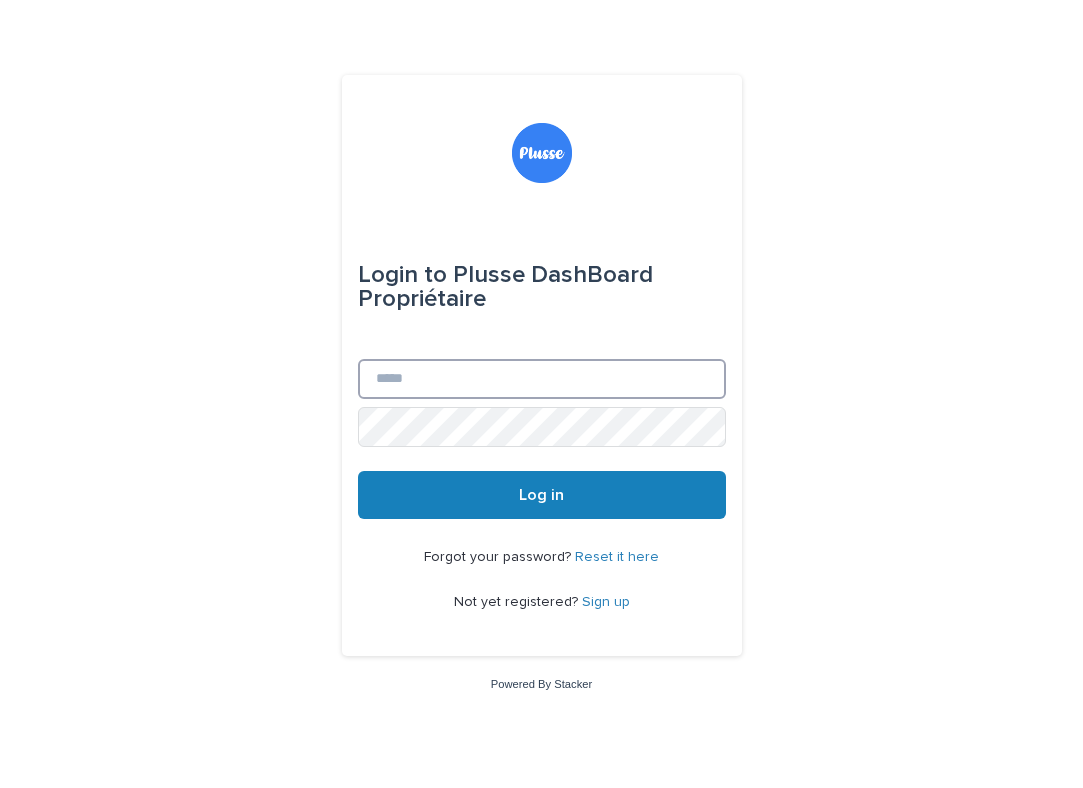 type on "**********" 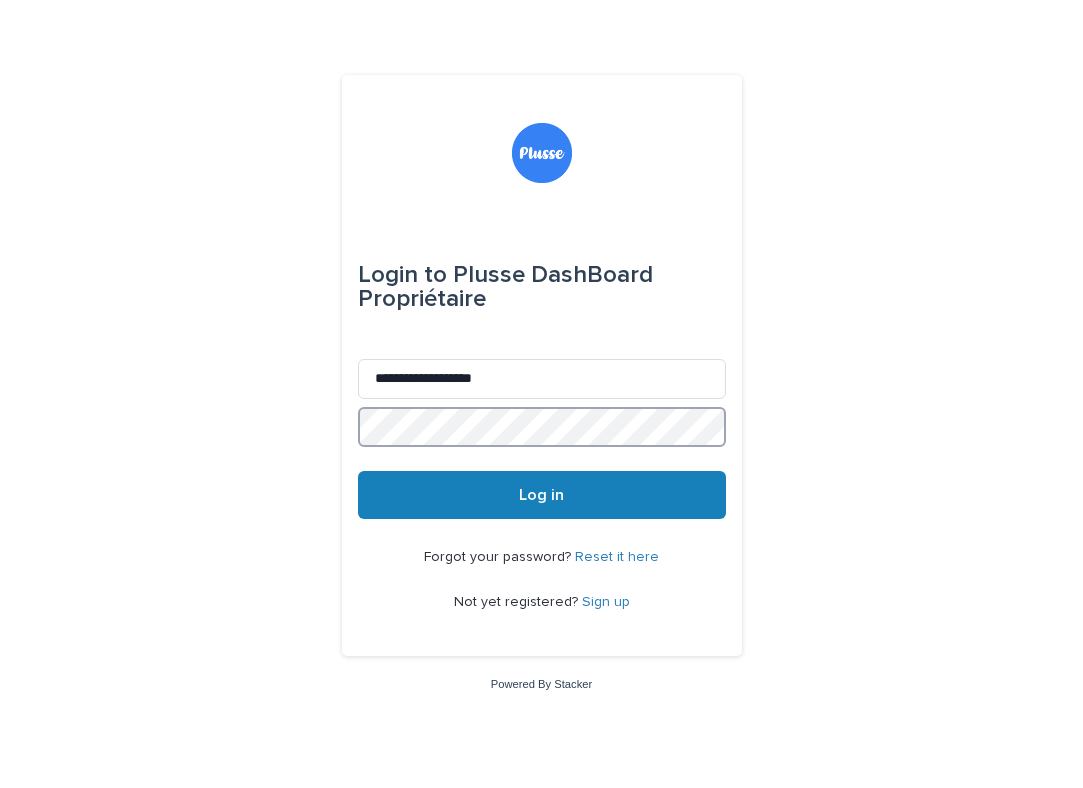 click on "Log in" at bounding box center [542, 495] 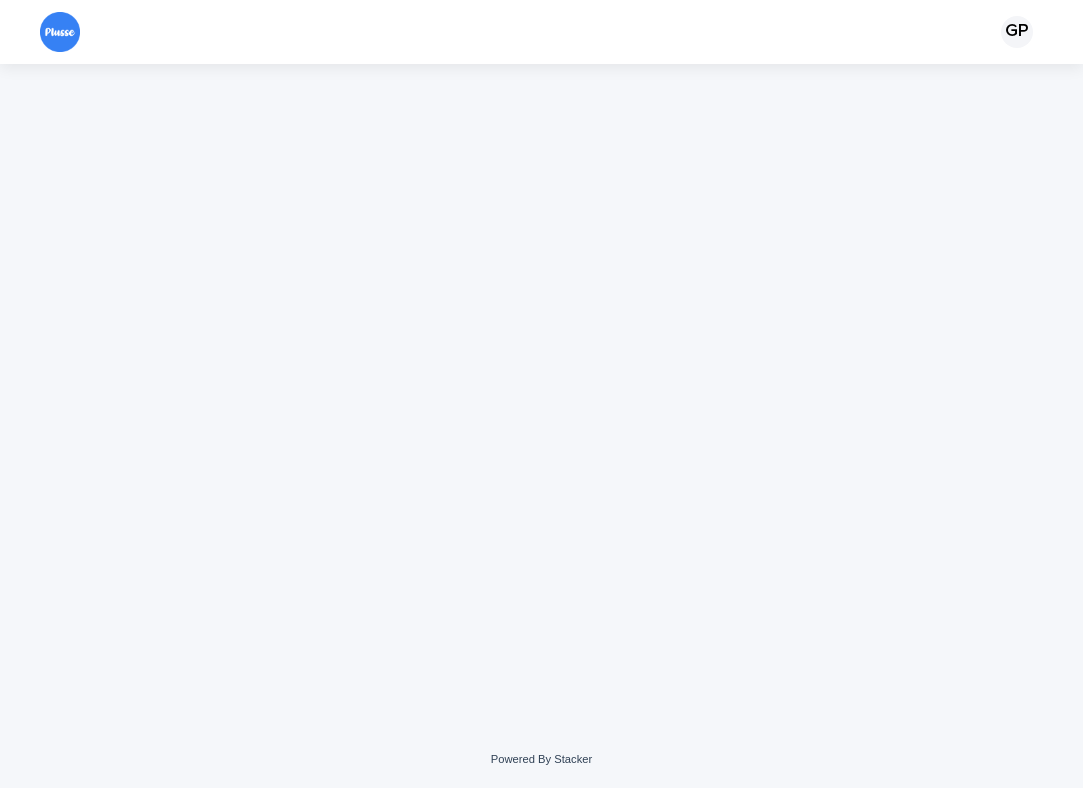 scroll, scrollTop: 0, scrollLeft: 0, axis: both 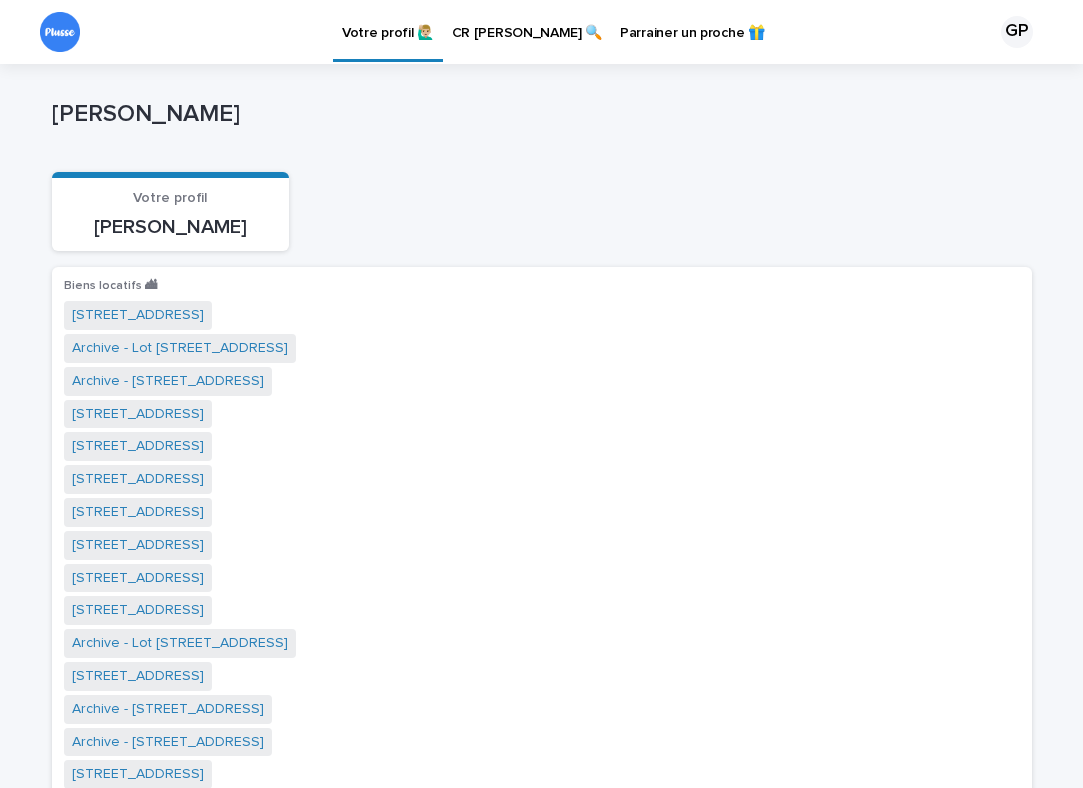 click on "CR [PERSON_NAME] 🔍" at bounding box center [527, 21] 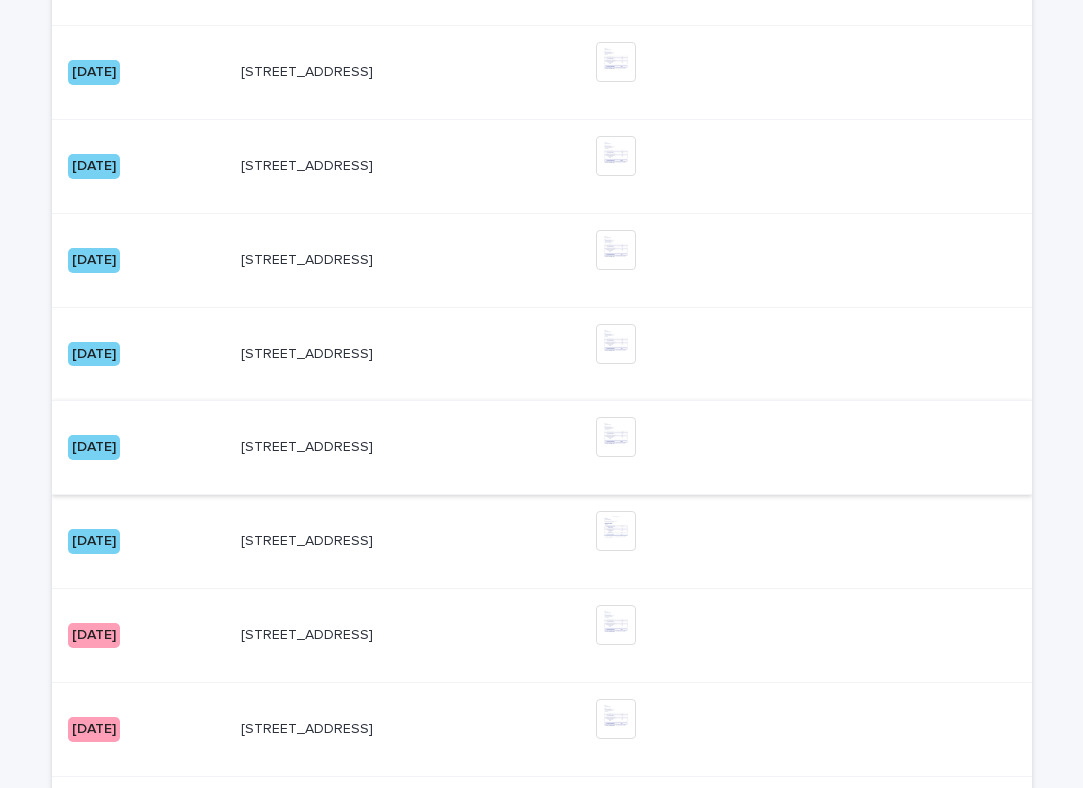 scroll, scrollTop: 1550, scrollLeft: 0, axis: vertical 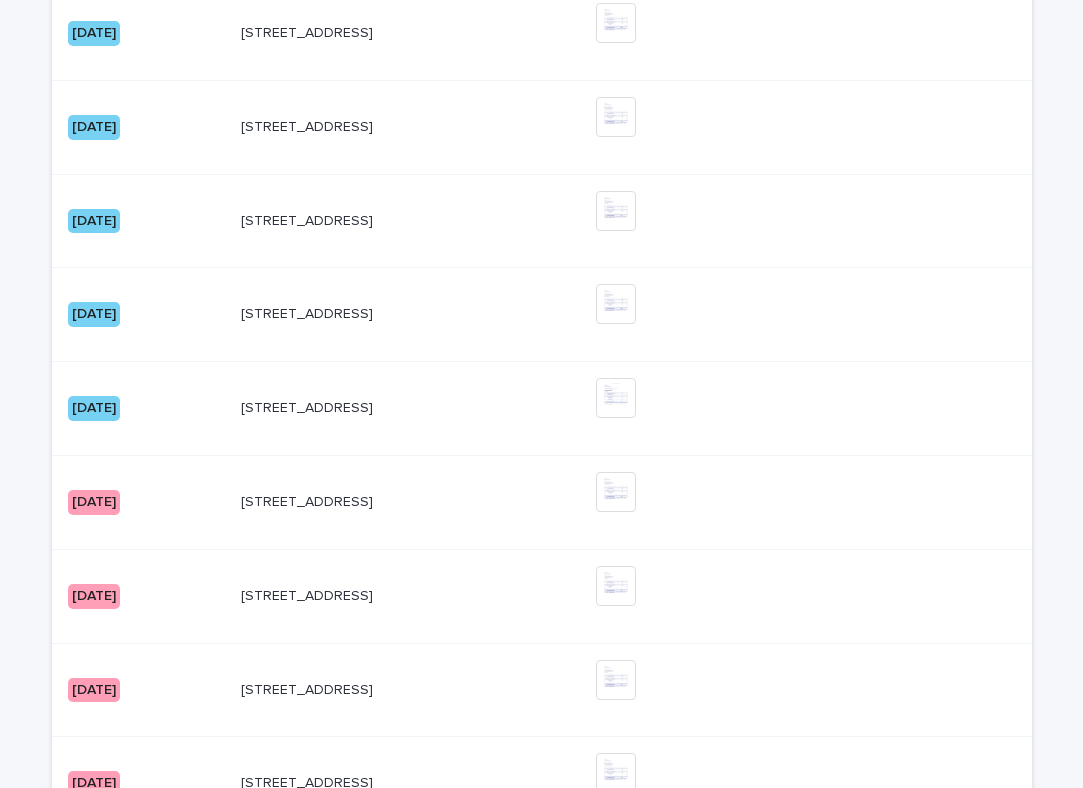click on "[DATE]" at bounding box center (94, 408) 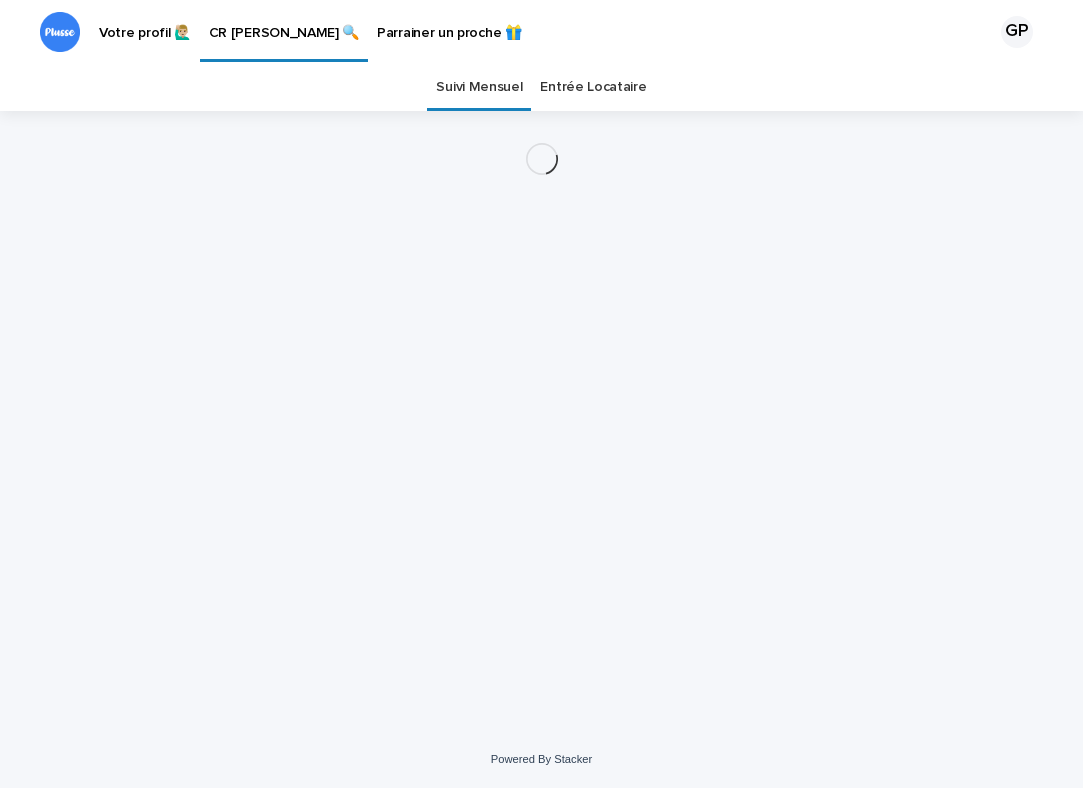 scroll, scrollTop: 0, scrollLeft: 0, axis: both 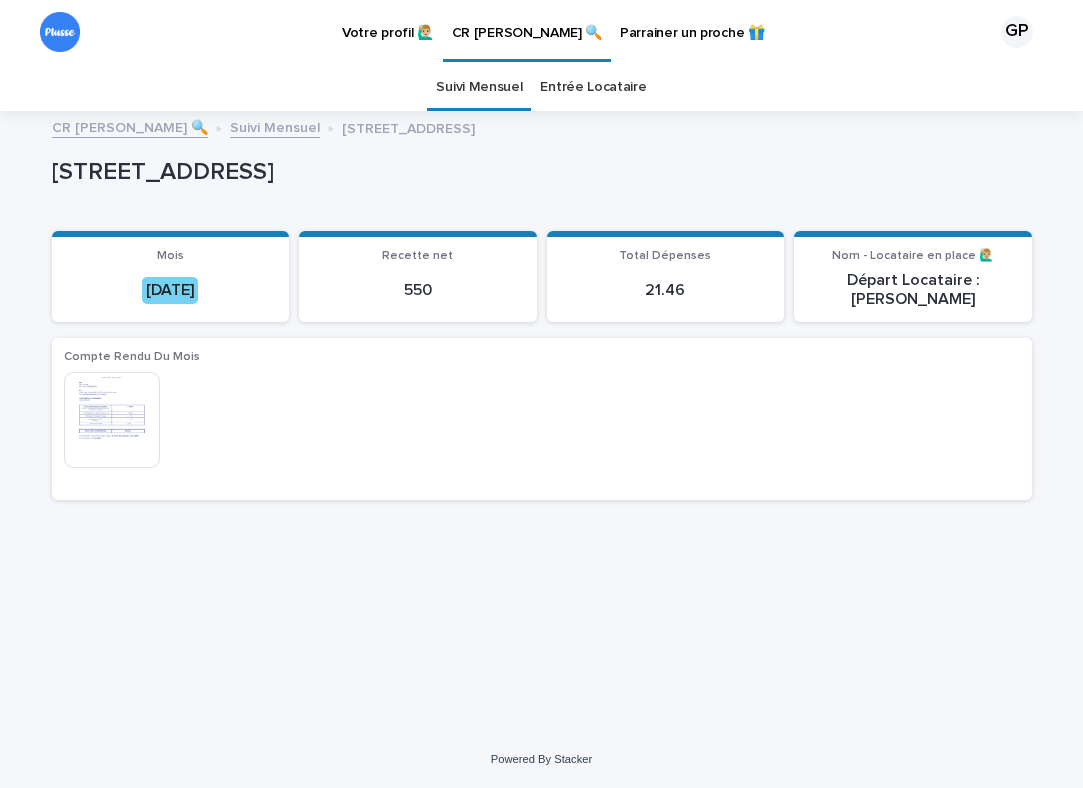 click at bounding box center (112, 420) 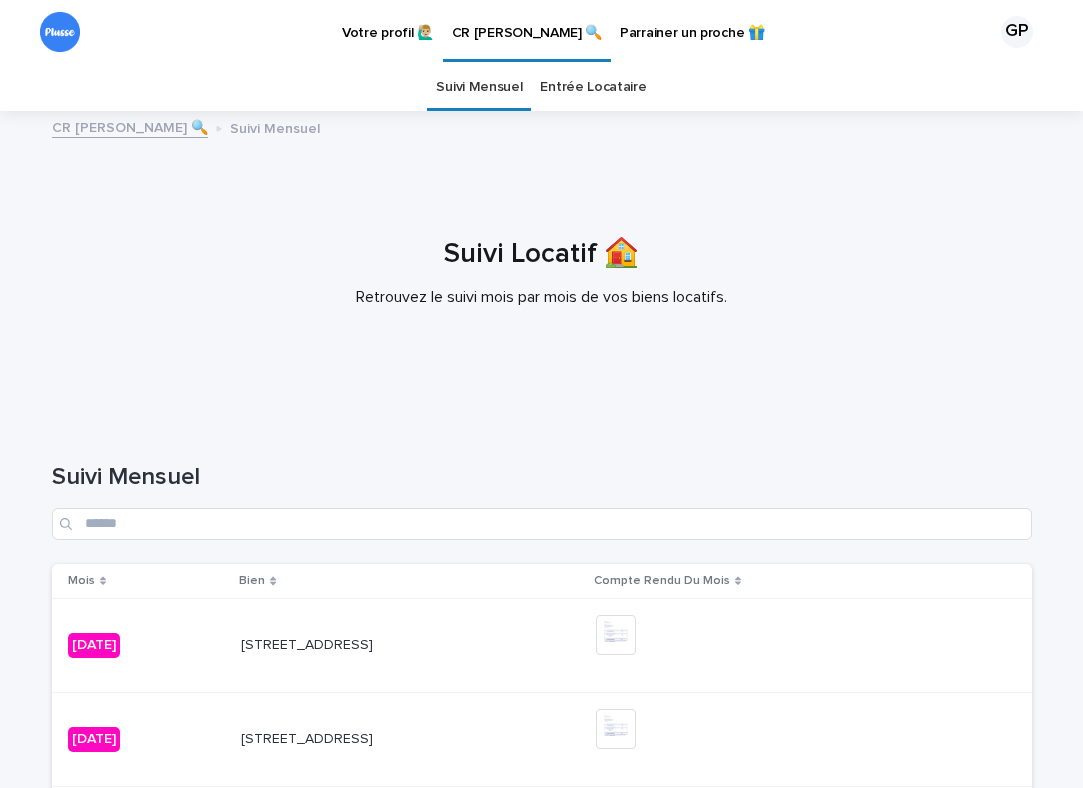 scroll, scrollTop: 0, scrollLeft: 0, axis: both 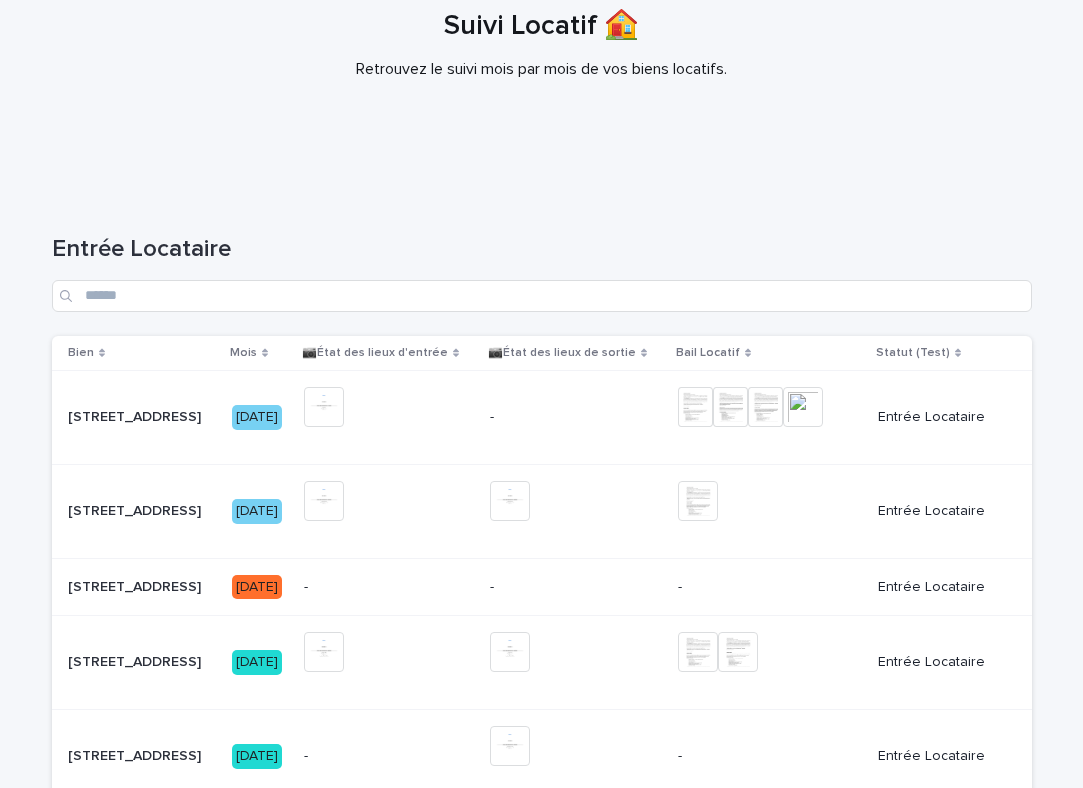 click on "Entrée Locataire" at bounding box center [938, 417] 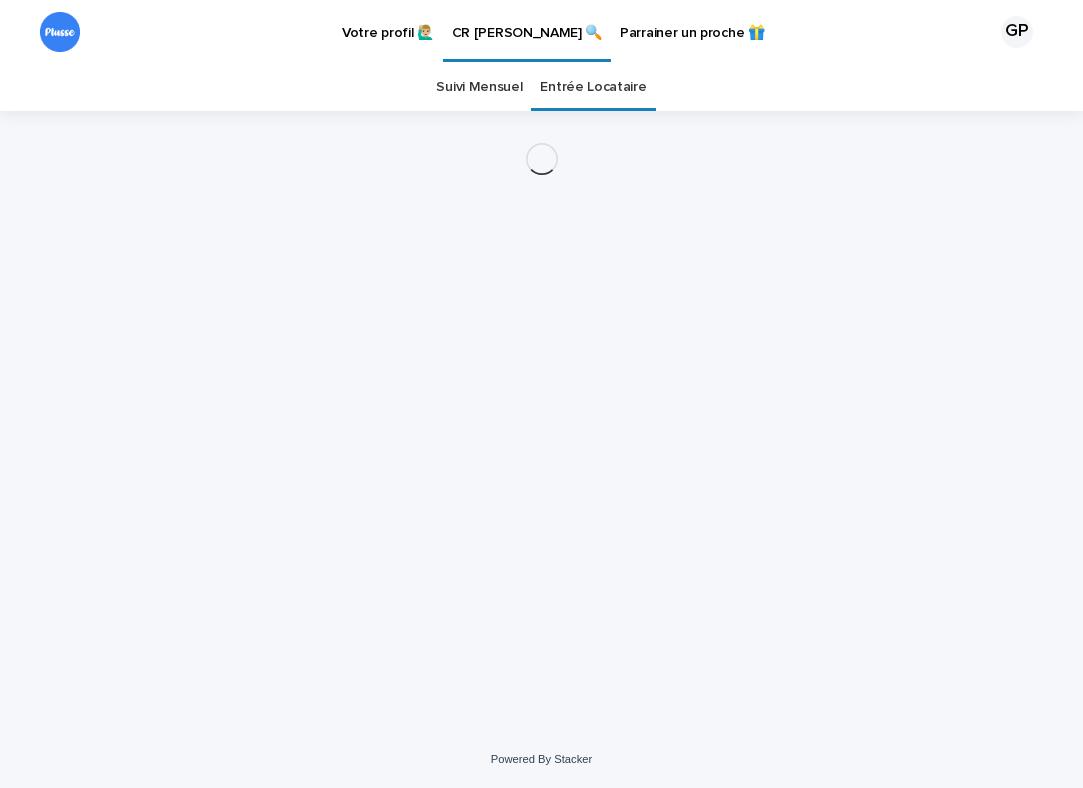 scroll, scrollTop: 0, scrollLeft: 0, axis: both 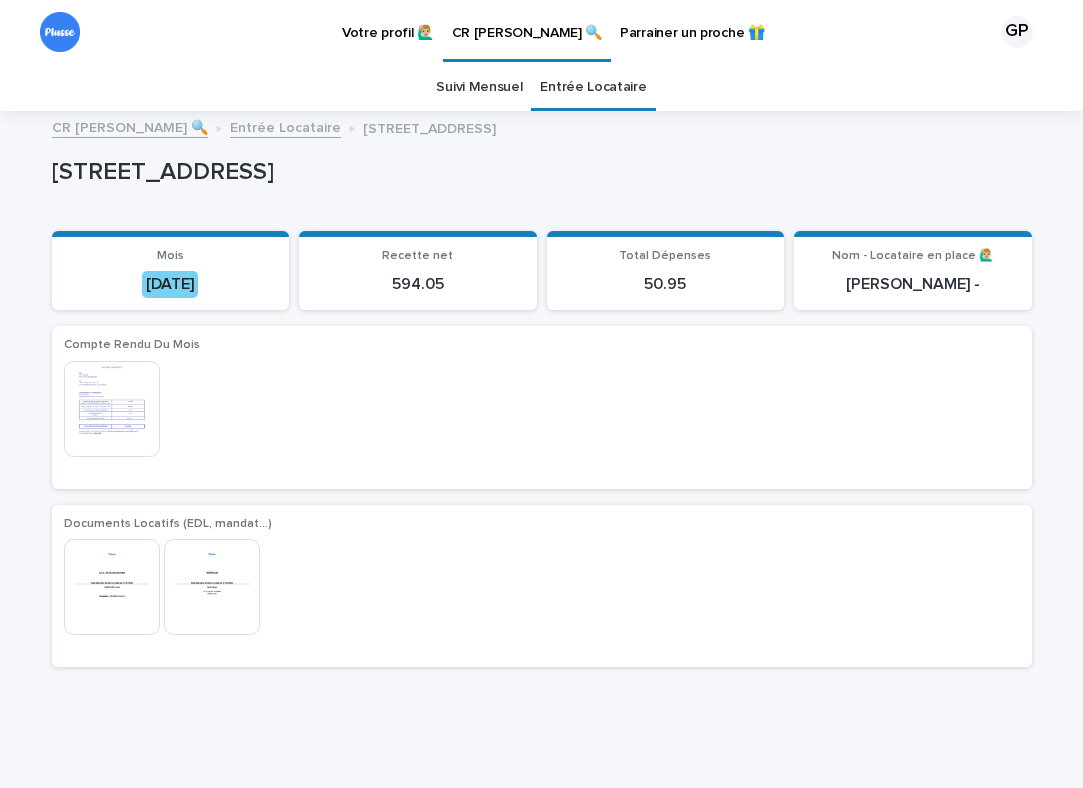 click at bounding box center (212, 587) 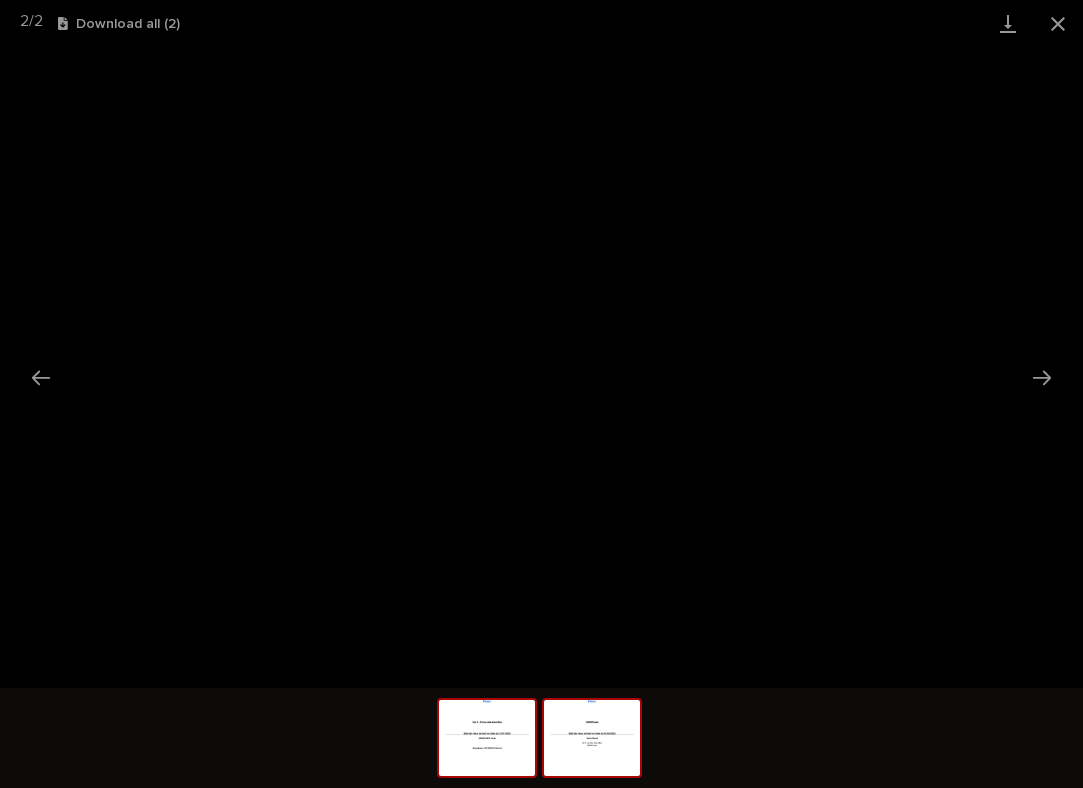 click at bounding box center (487, 738) 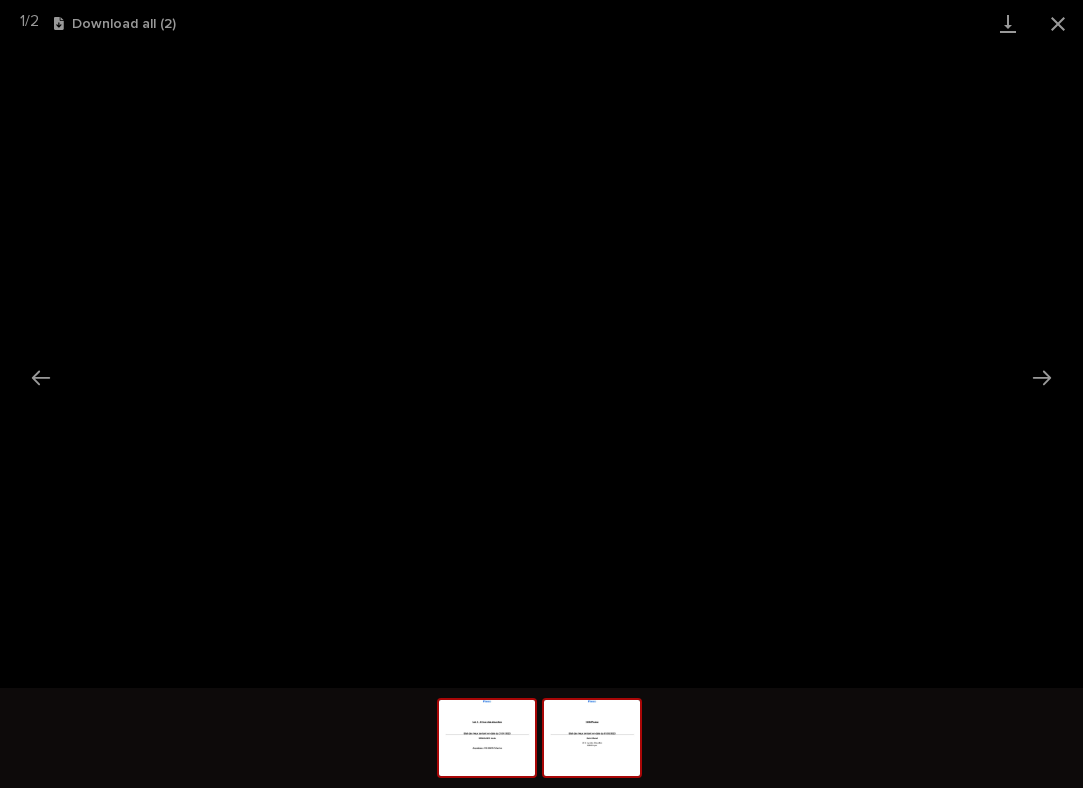 click at bounding box center [592, 738] 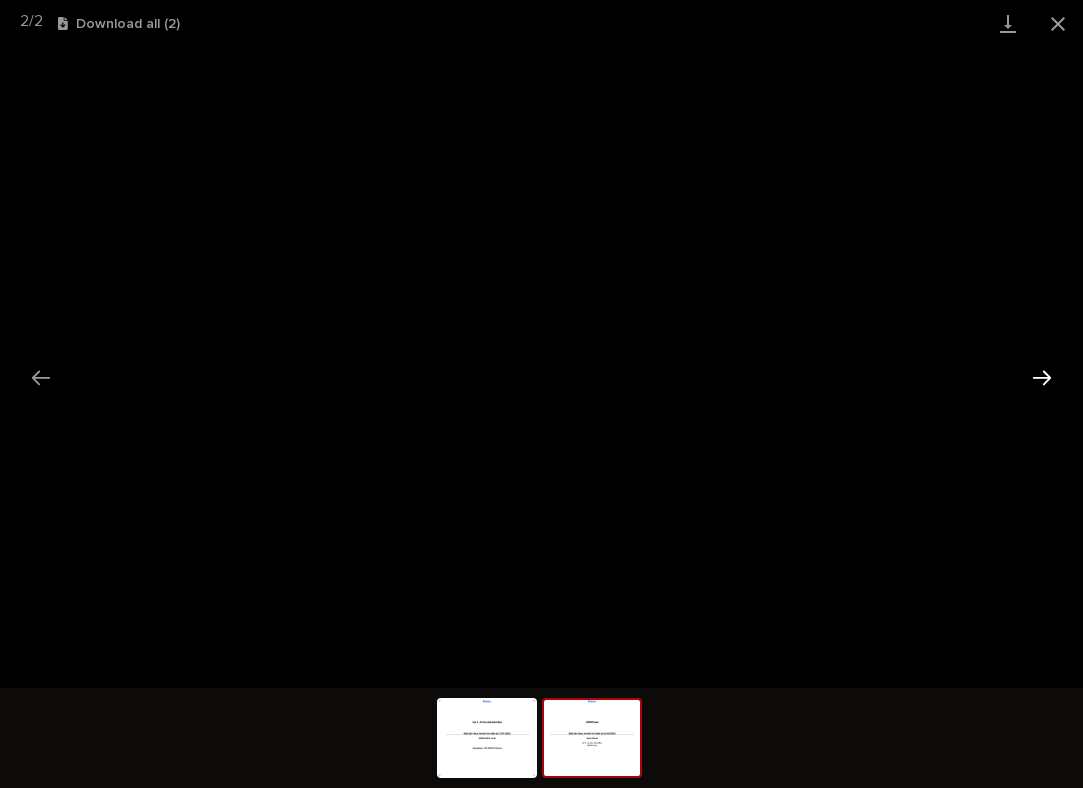 click at bounding box center [1042, 377] 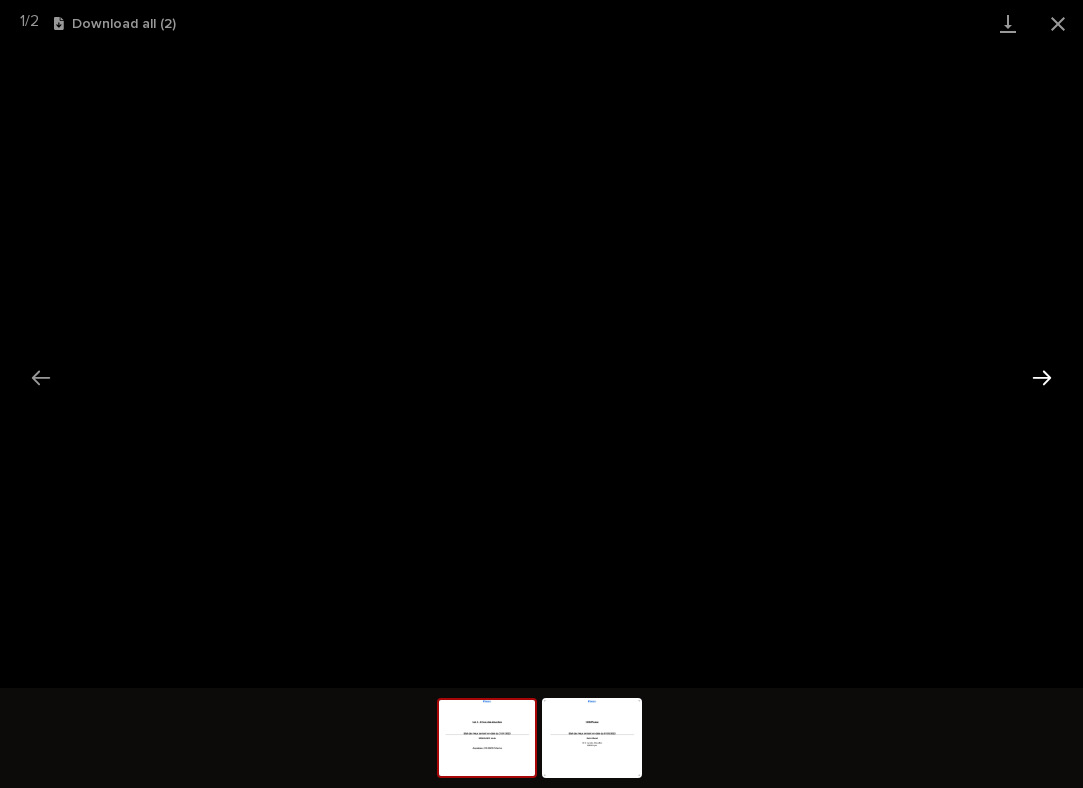 click at bounding box center (1042, 377) 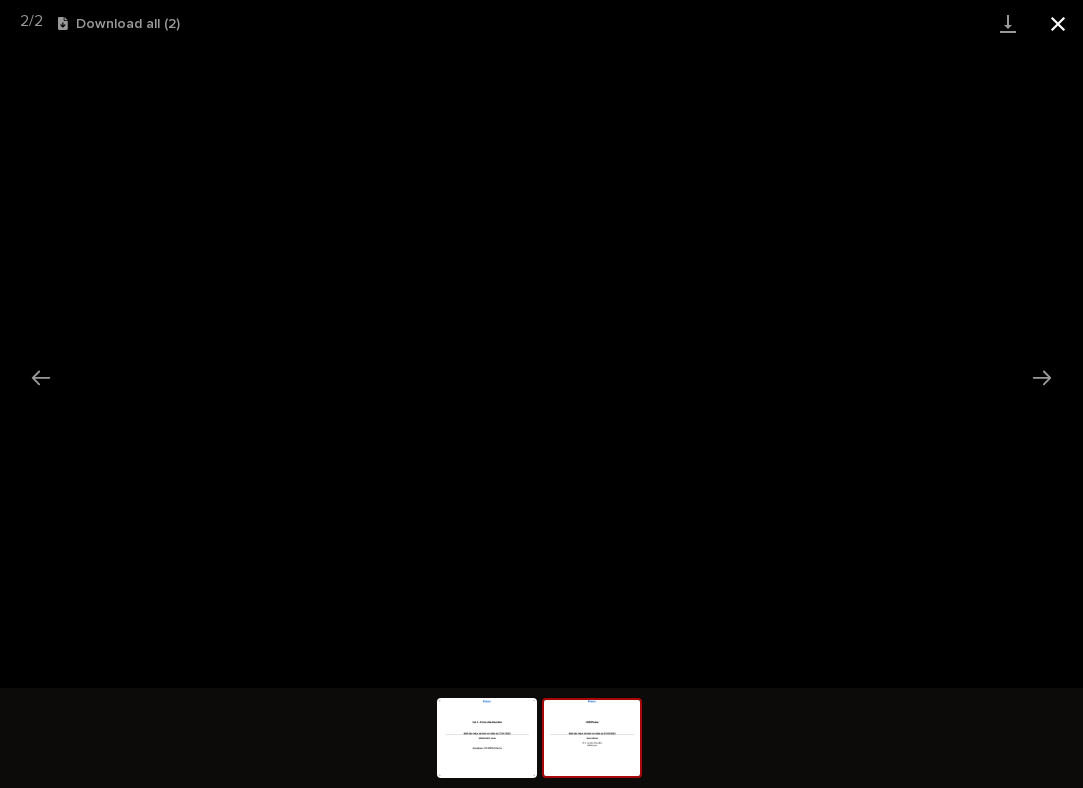 click at bounding box center [1058, 23] 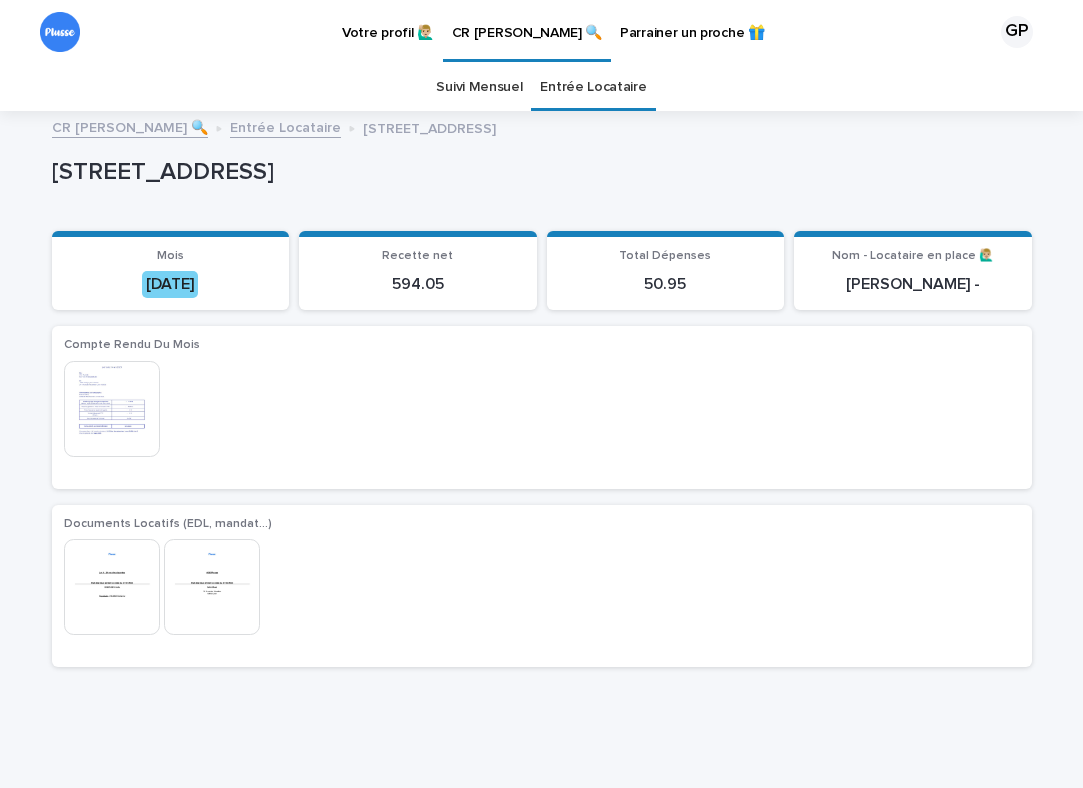 click at bounding box center (112, 587) 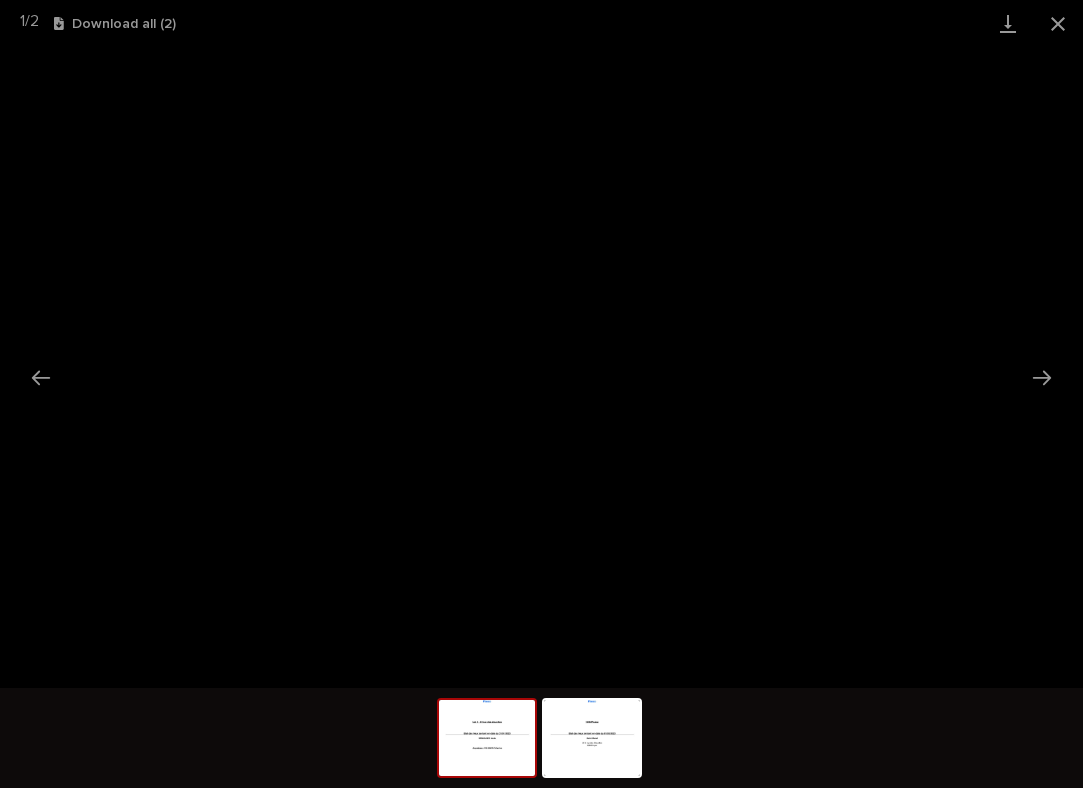 click at bounding box center (487, 738) 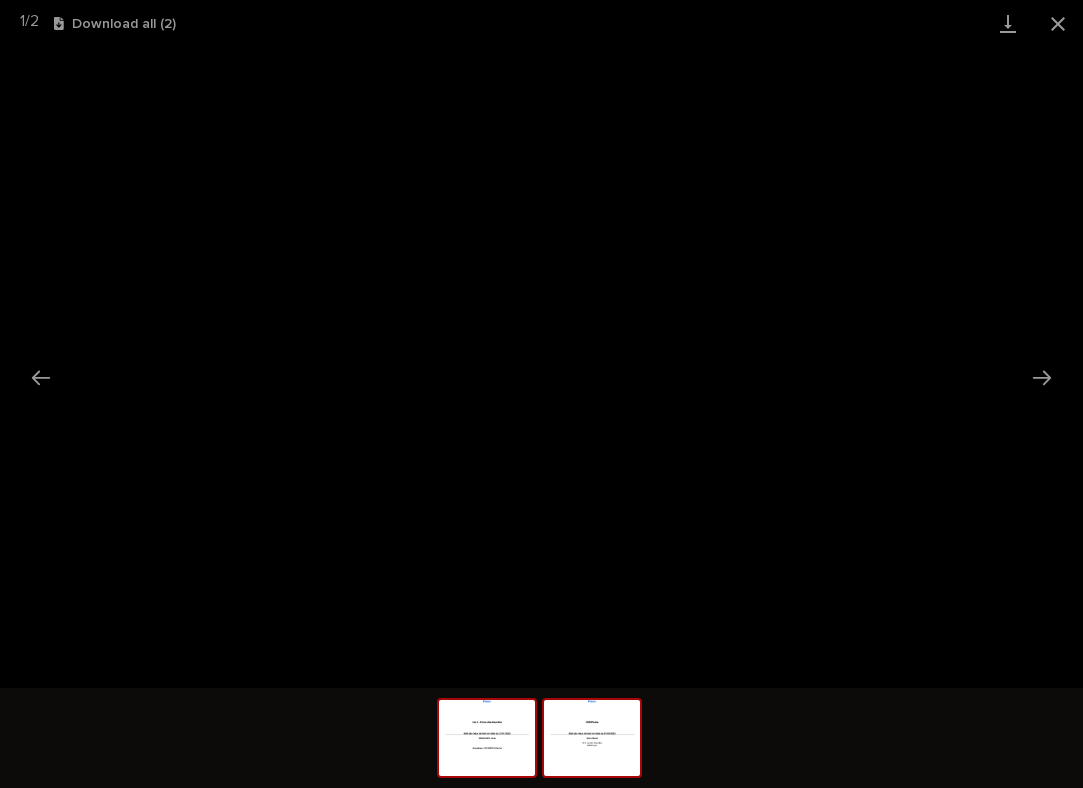 click at bounding box center [592, 738] 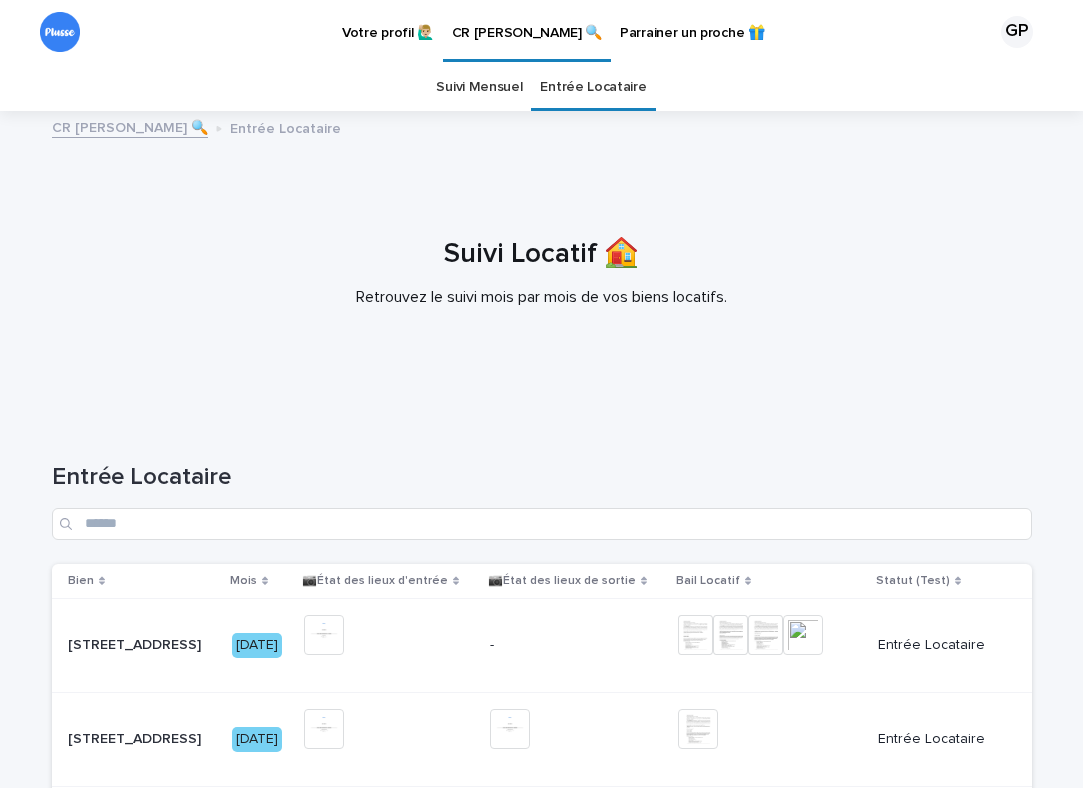 scroll, scrollTop: 0, scrollLeft: 0, axis: both 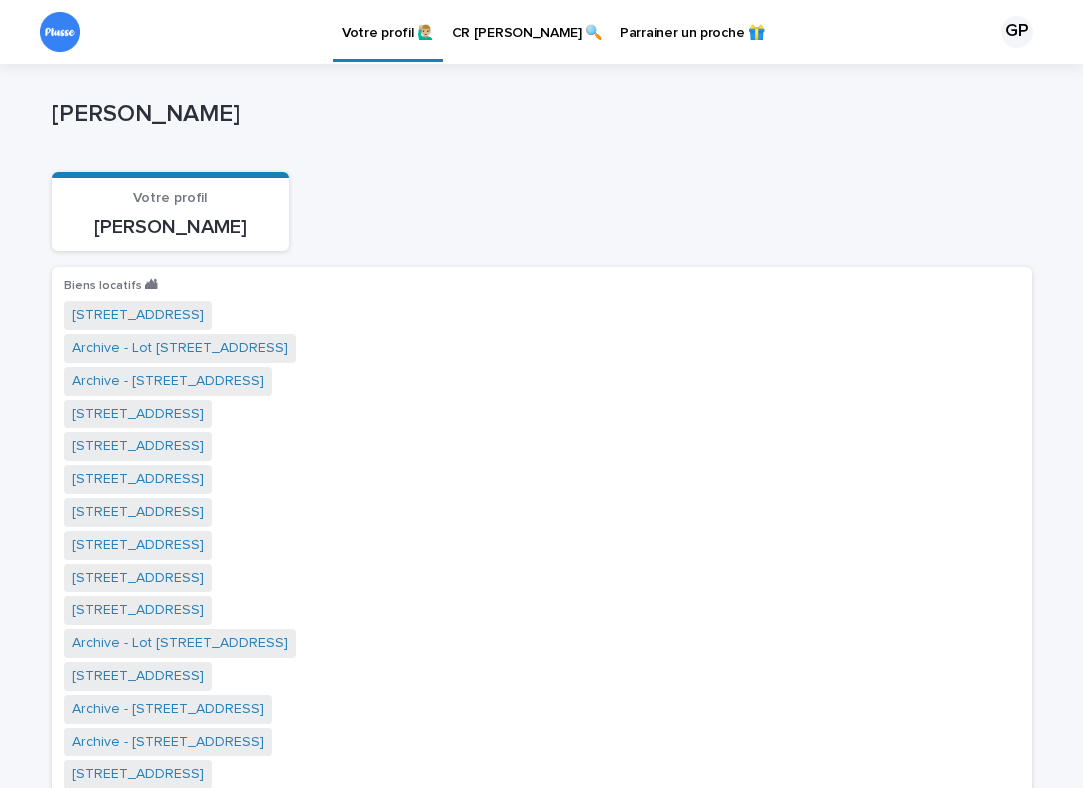 click on "Votre profil Gérard PELISSON" at bounding box center (171, 214) 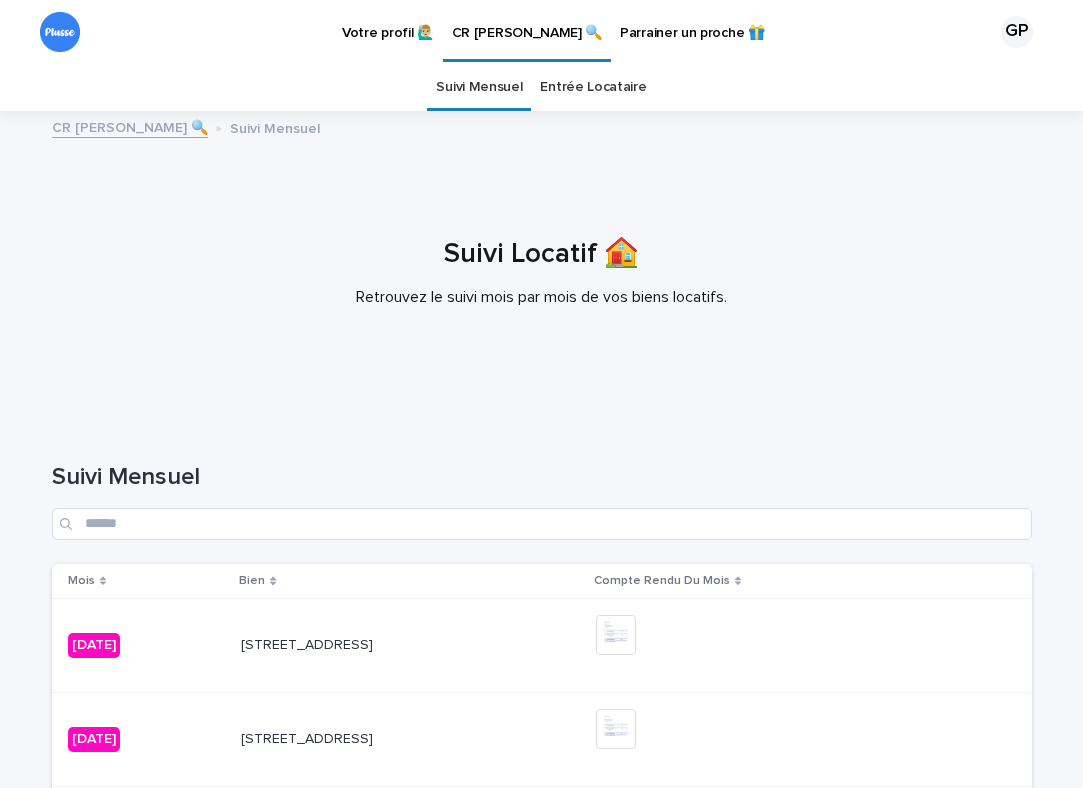 click on "Entrée Locataire" at bounding box center [593, 87] 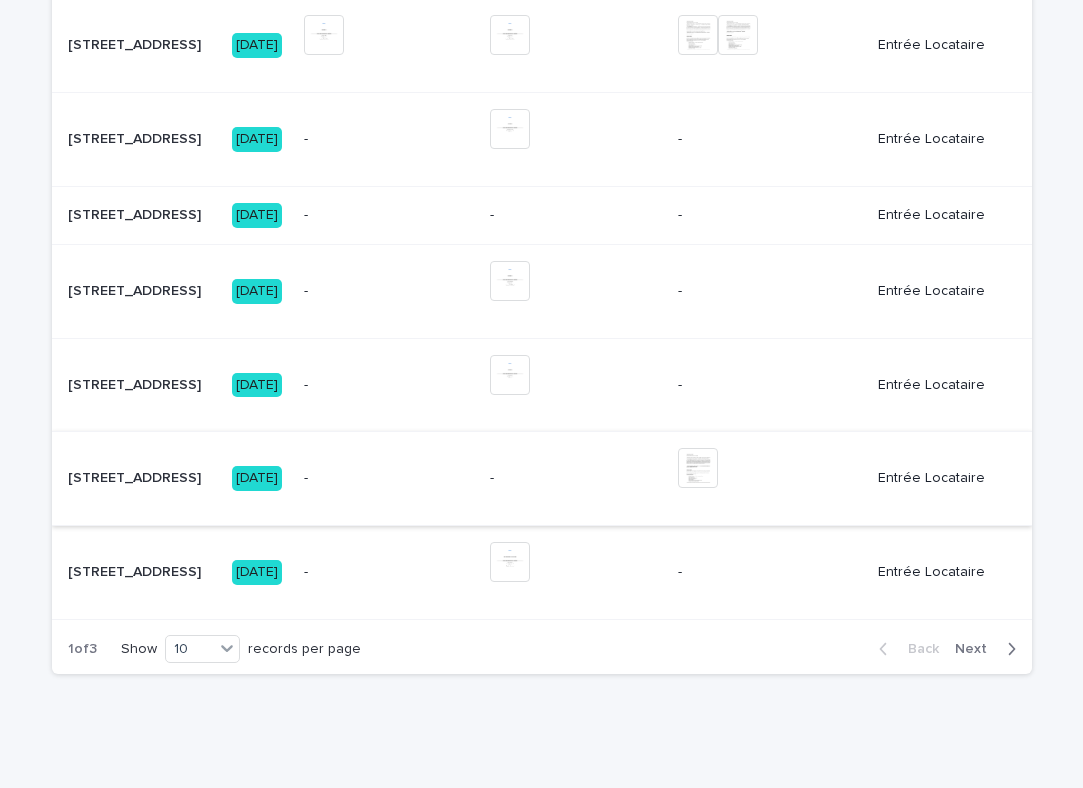 scroll, scrollTop: 849, scrollLeft: 0, axis: vertical 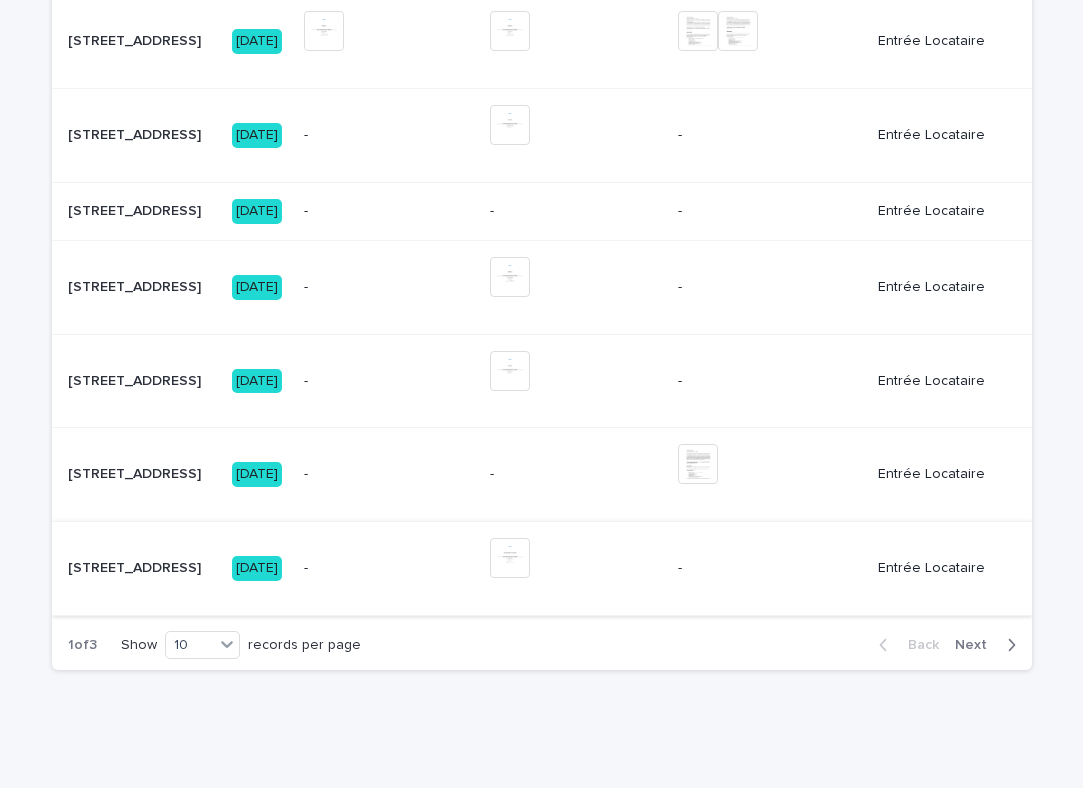 click at bounding box center [510, 558] 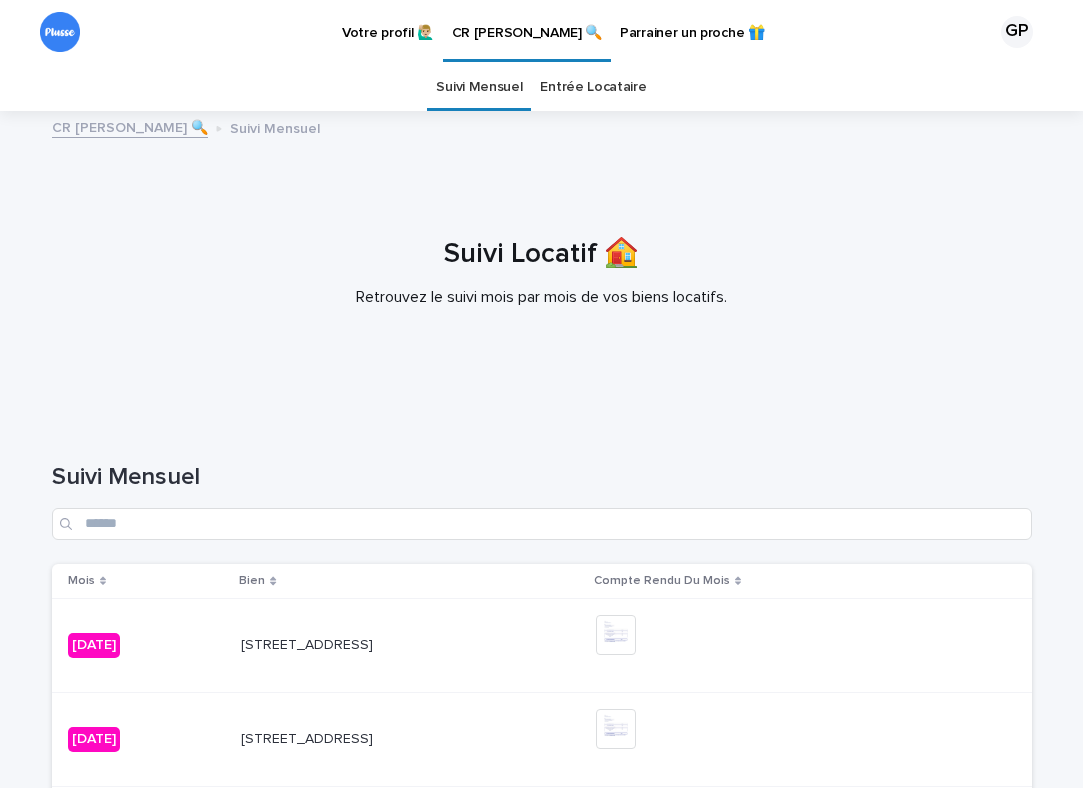 scroll, scrollTop: 0, scrollLeft: 0, axis: both 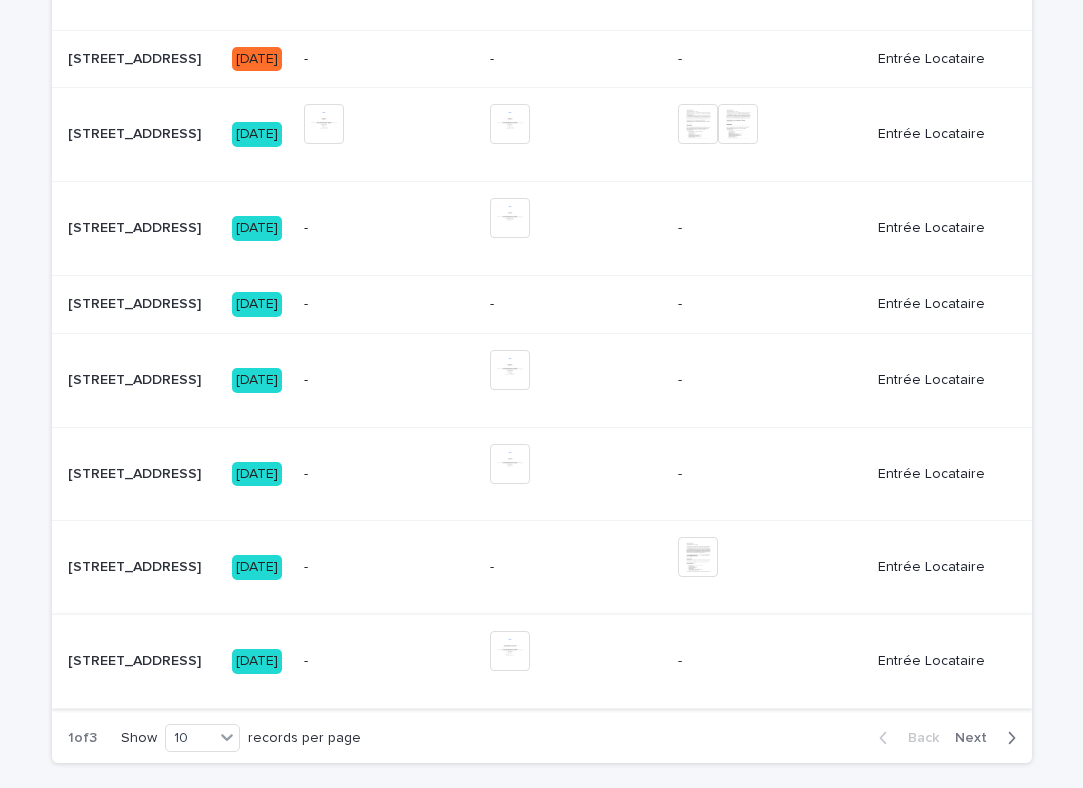 click at bounding box center [510, 651] 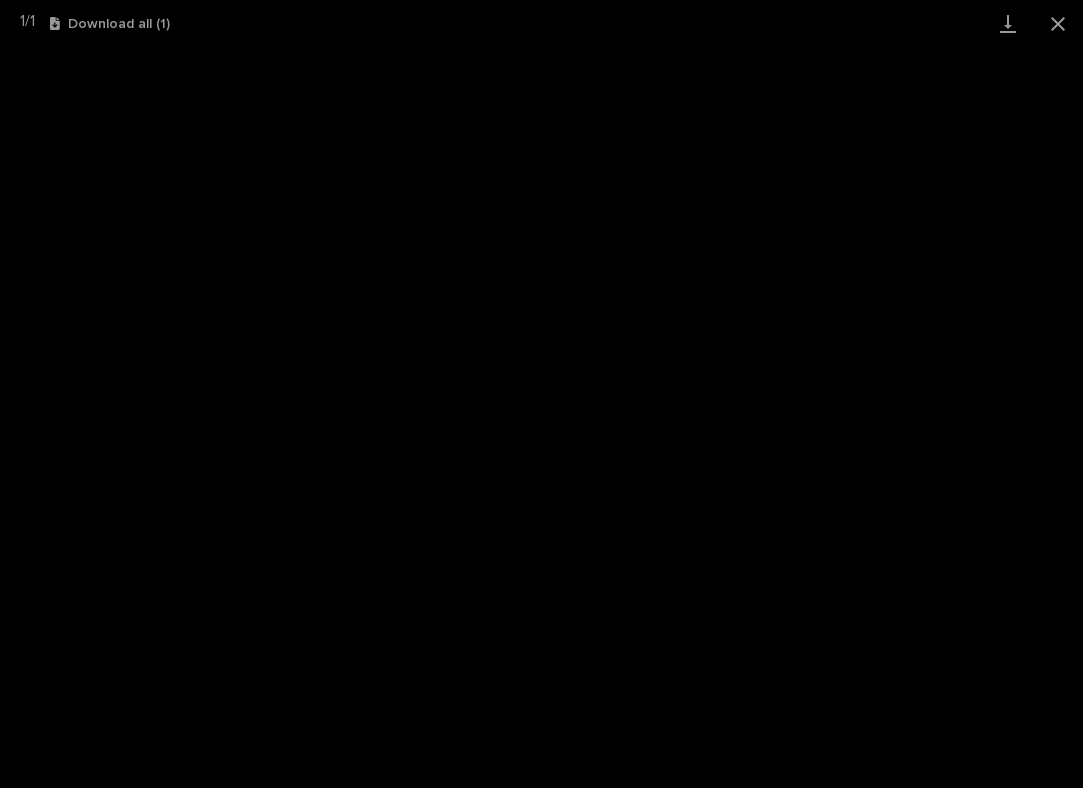 click on "1  /
1  Download all ( 1 )" at bounding box center [541, 23] 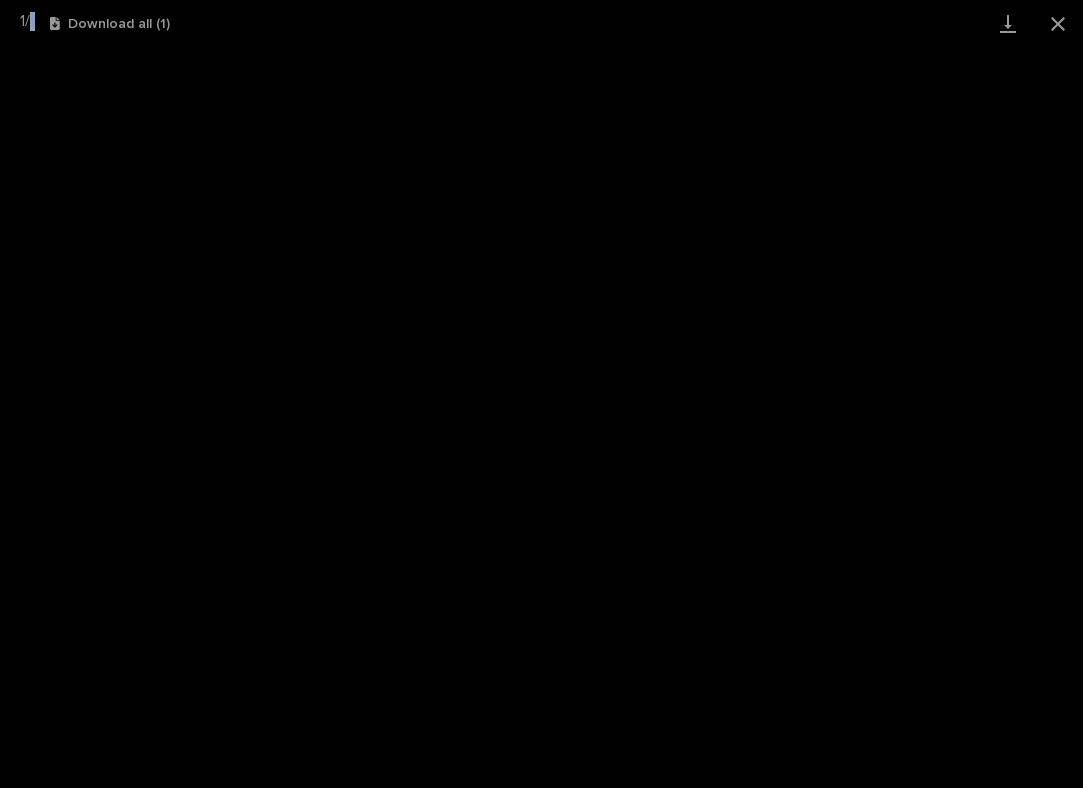 click on "1  /
1  Download all ( 1 )" at bounding box center [541, 23] 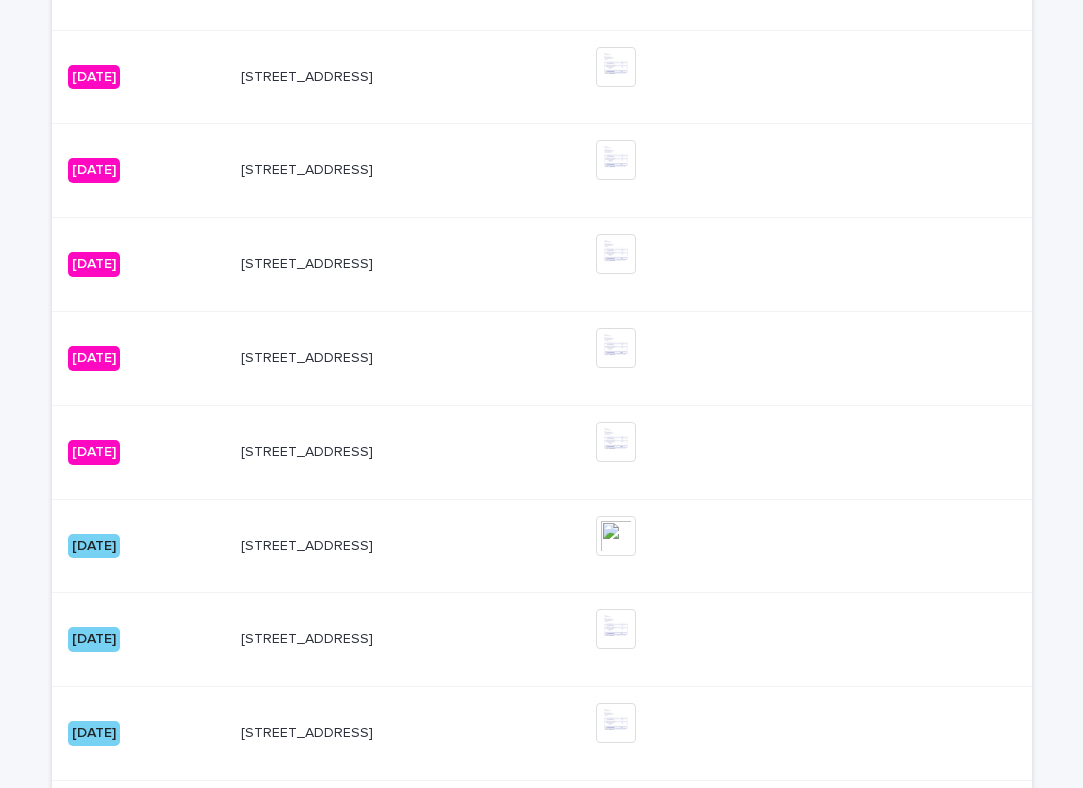 scroll, scrollTop: 64, scrollLeft: 0, axis: vertical 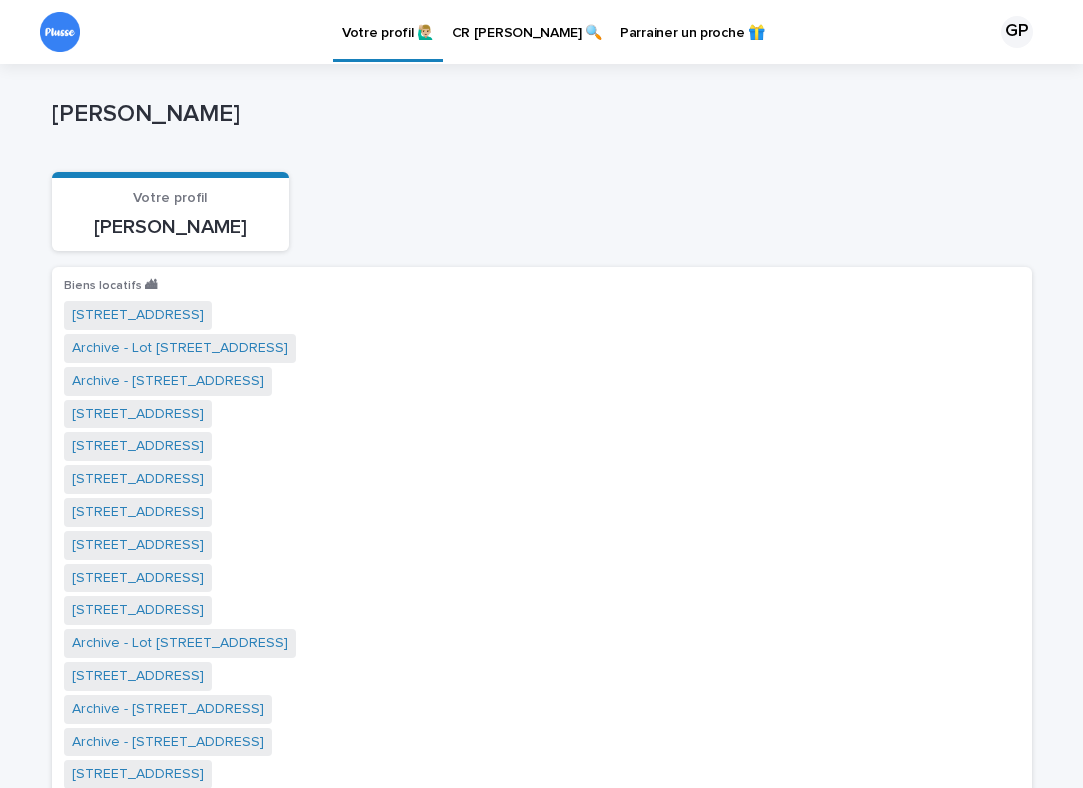 click on "CR [PERSON_NAME] 🔍" at bounding box center [527, 21] 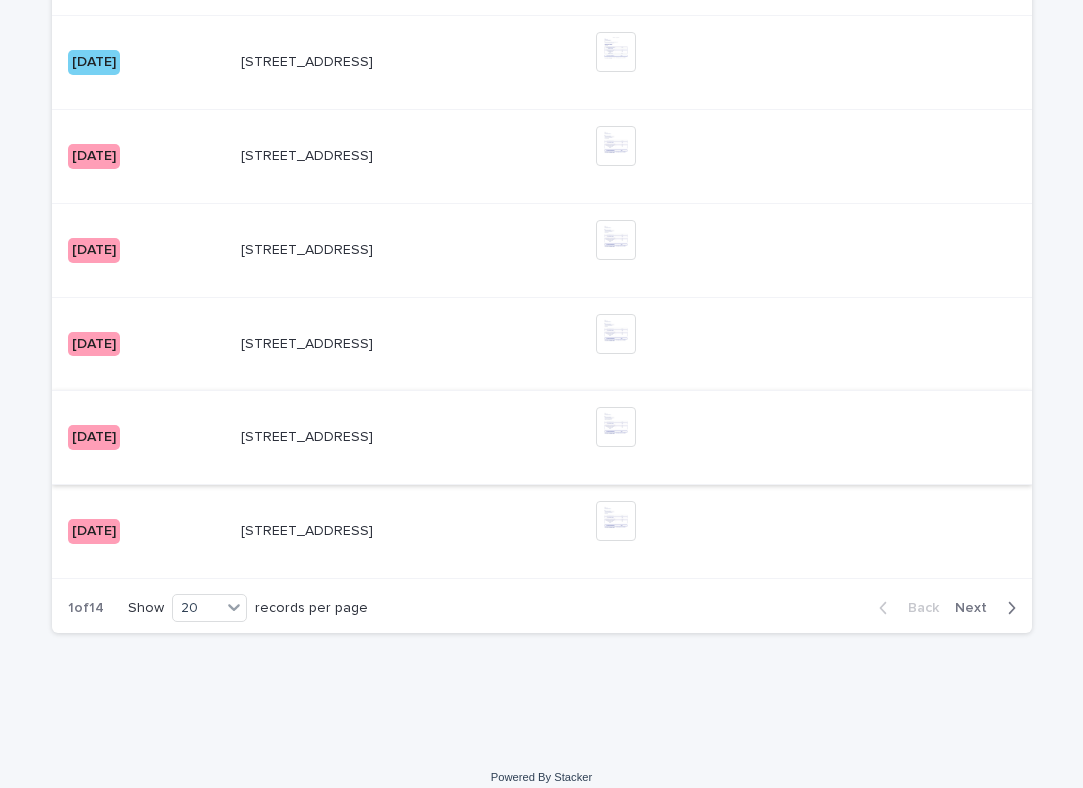 scroll, scrollTop: 1895, scrollLeft: 0, axis: vertical 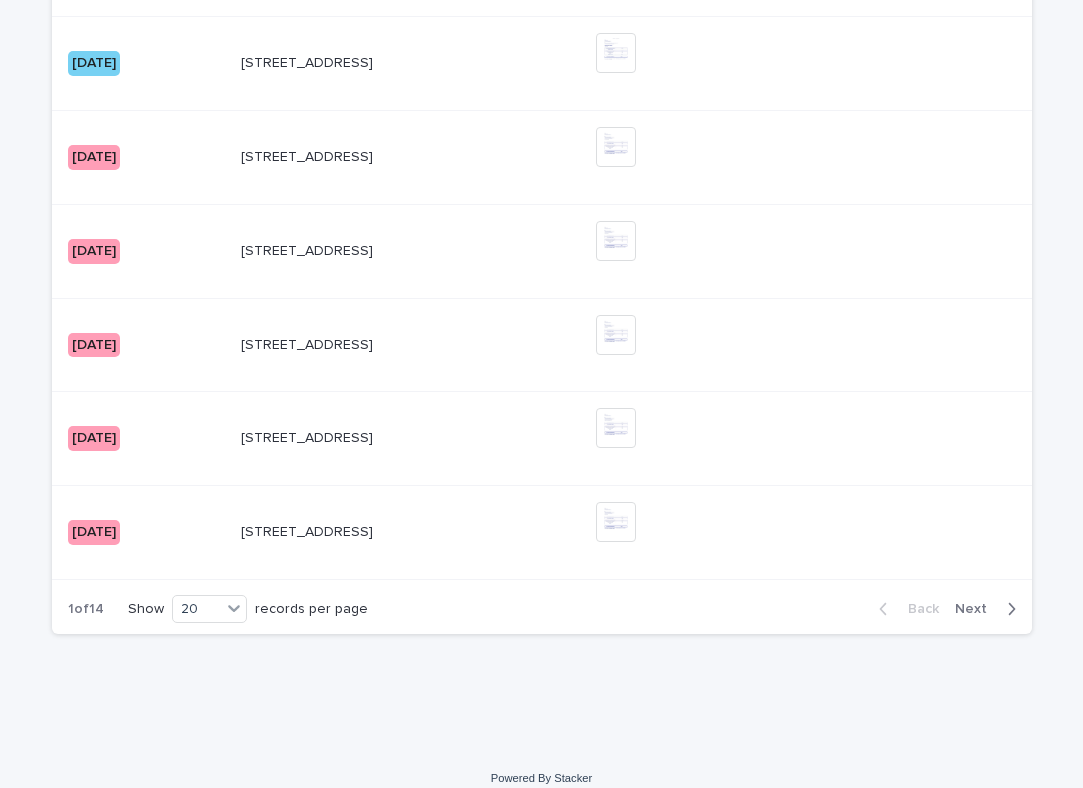 click on "Next" at bounding box center (977, 609) 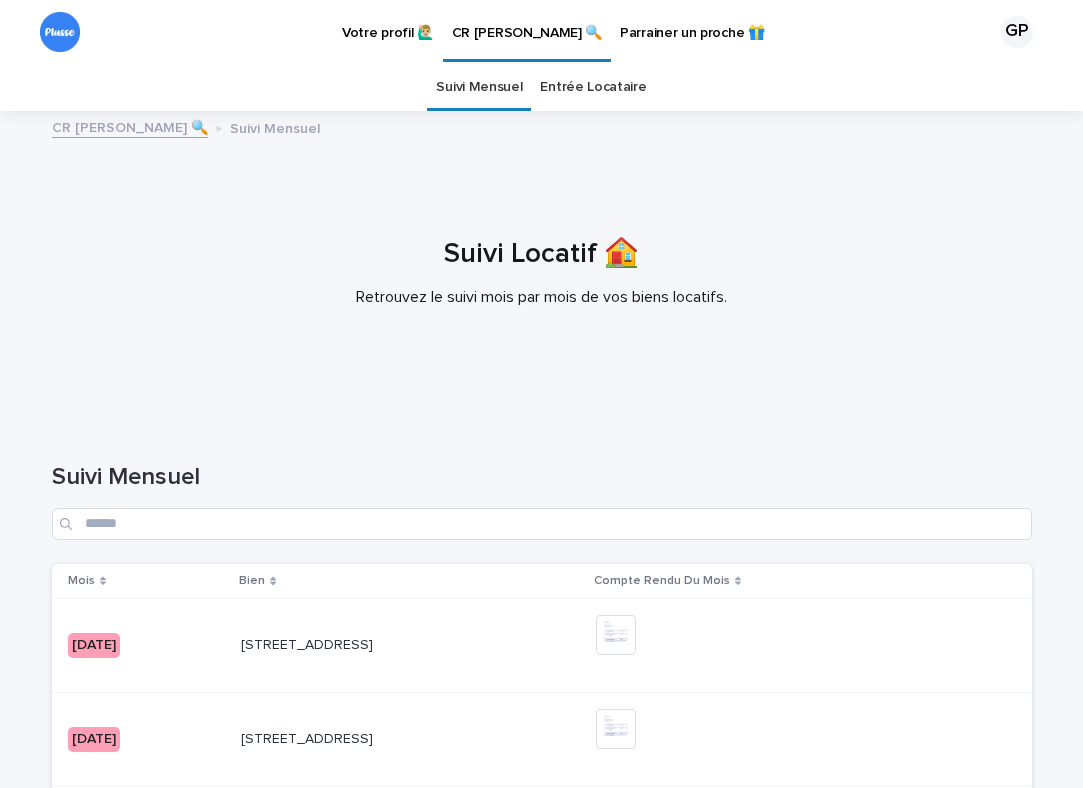 scroll, scrollTop: 0, scrollLeft: 0, axis: both 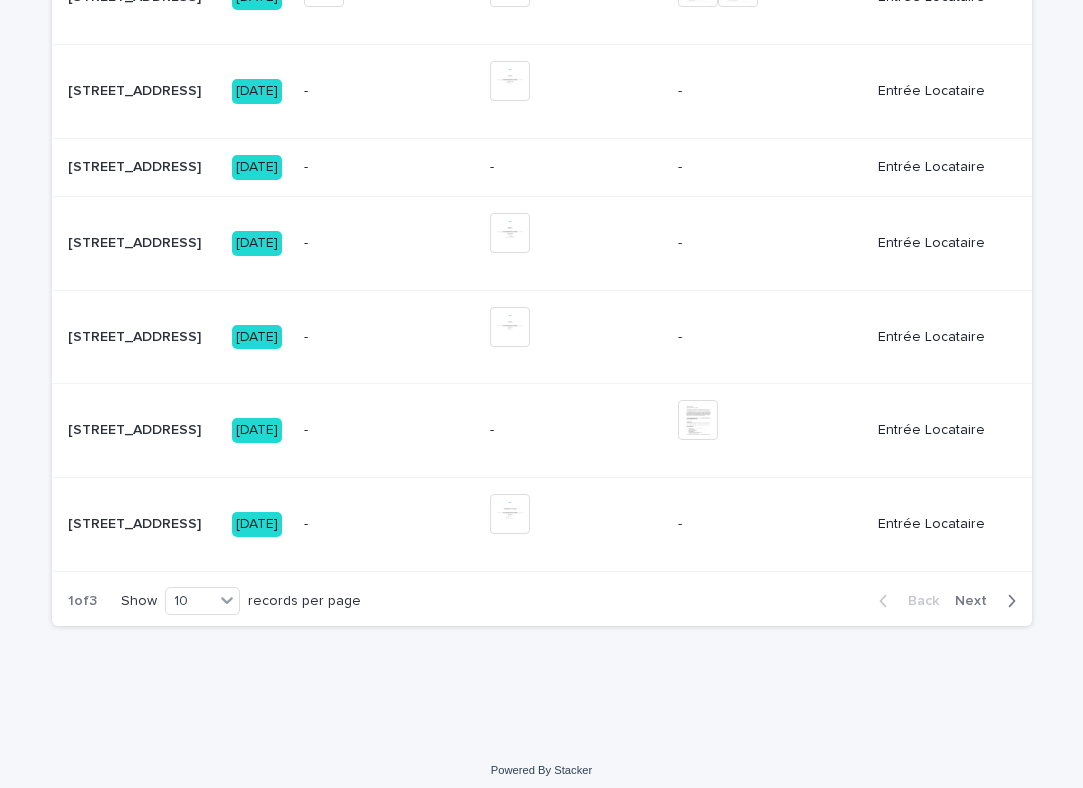 click on "Next" at bounding box center [977, 601] 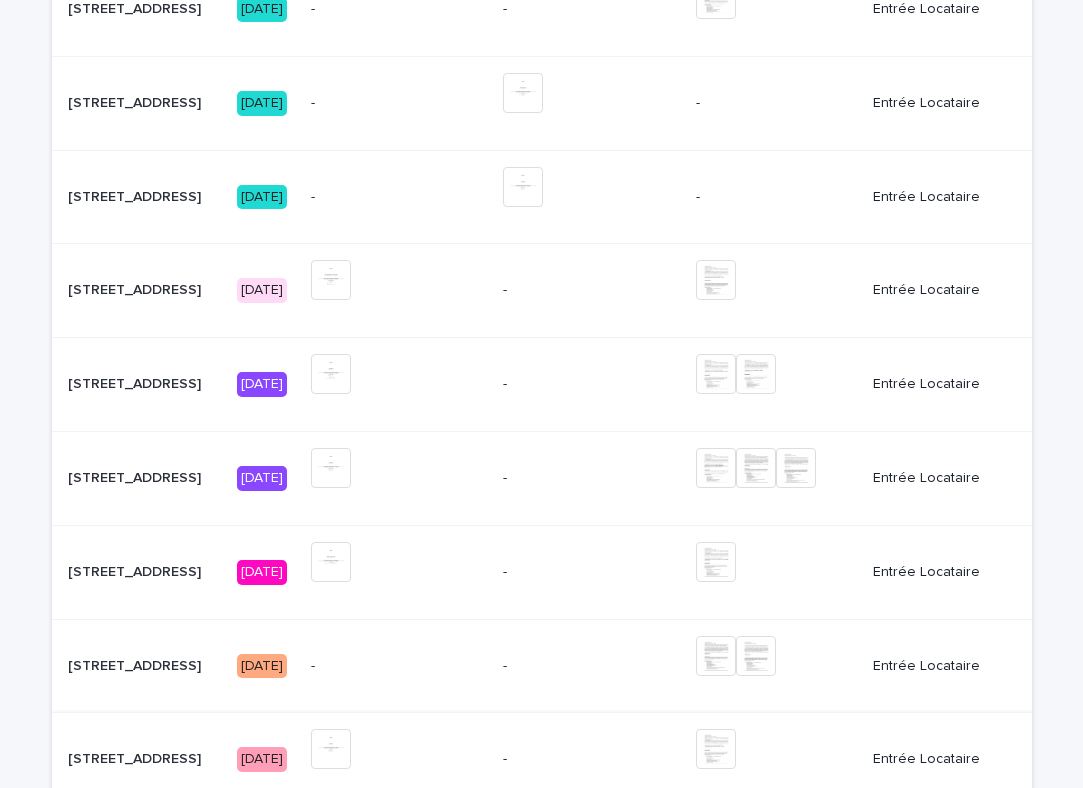 scroll, scrollTop: 634, scrollLeft: 0, axis: vertical 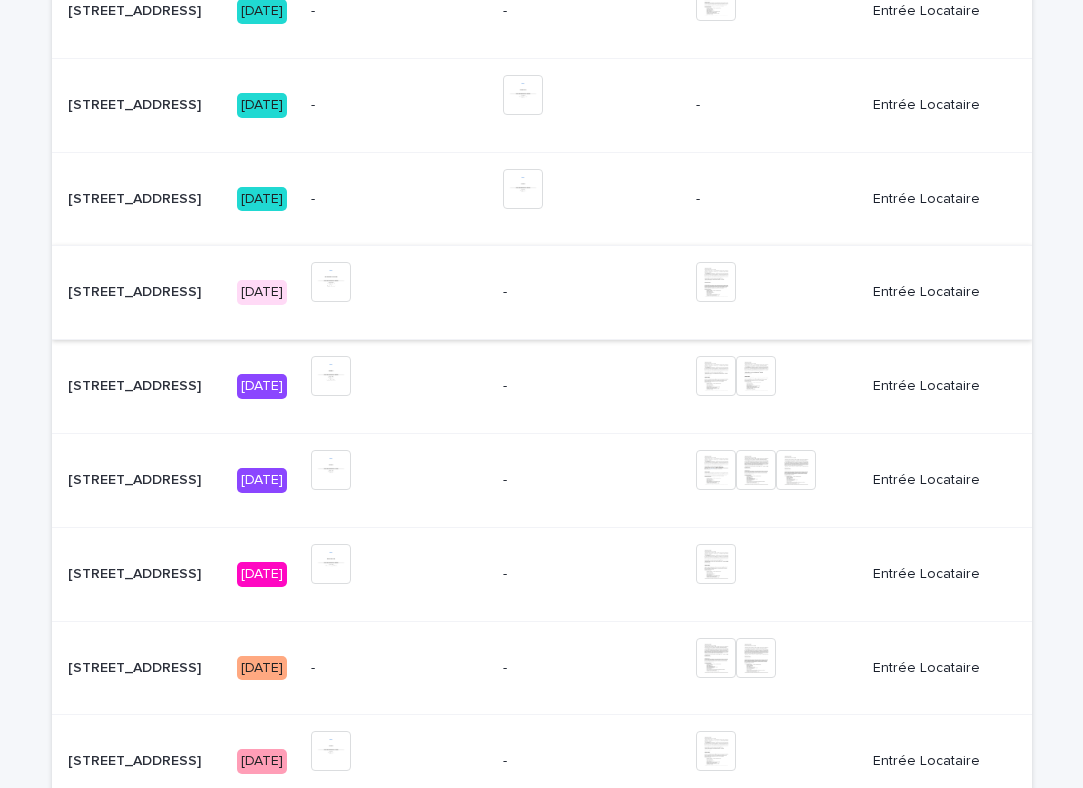 click at bounding box center (331, 282) 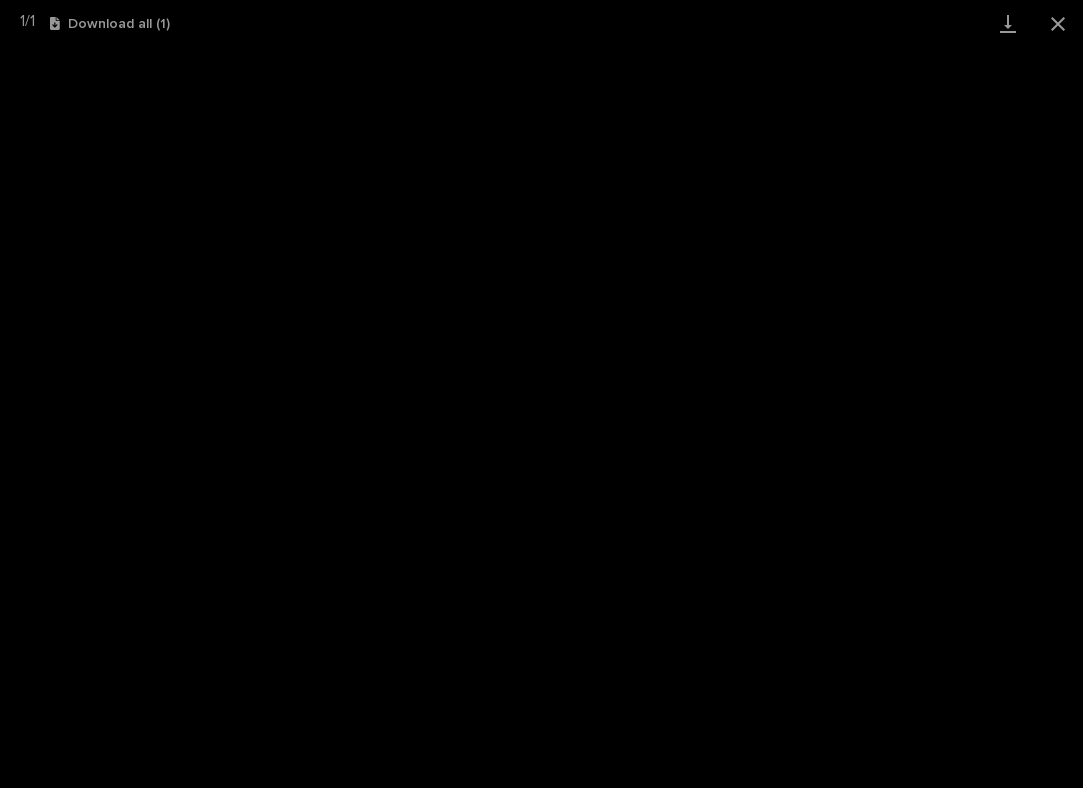 click on "Download all ( 1 )" at bounding box center (110, 24) 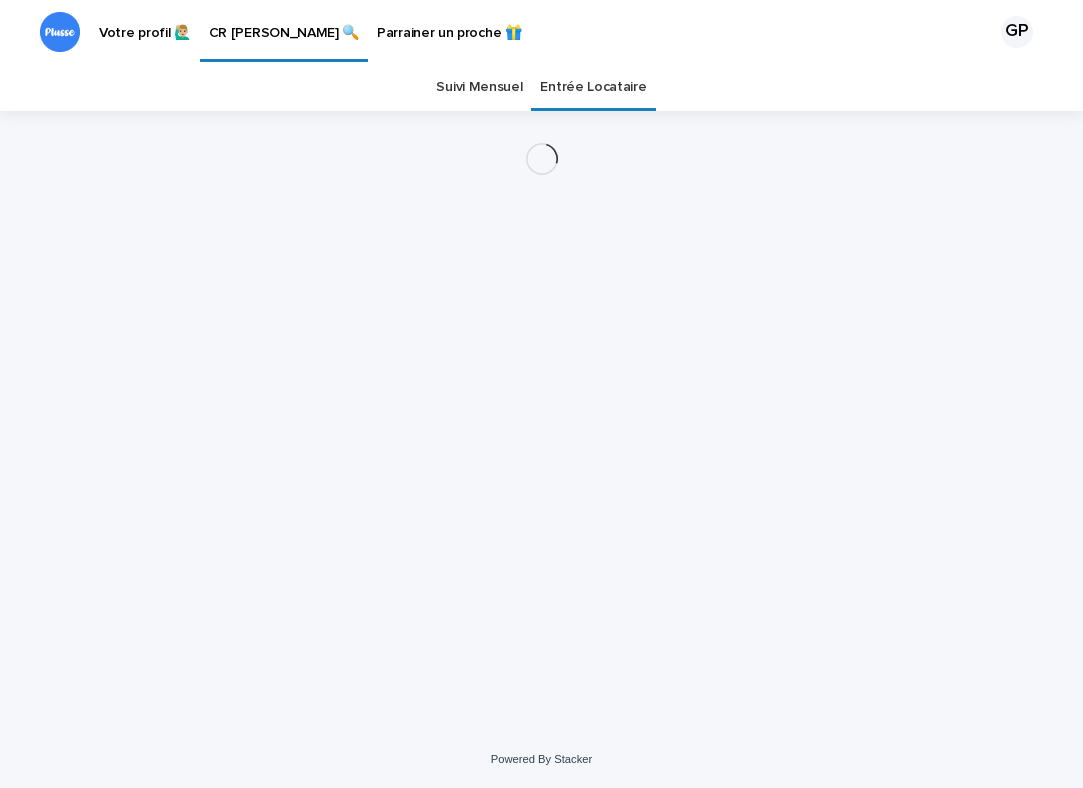 scroll, scrollTop: 0, scrollLeft: 0, axis: both 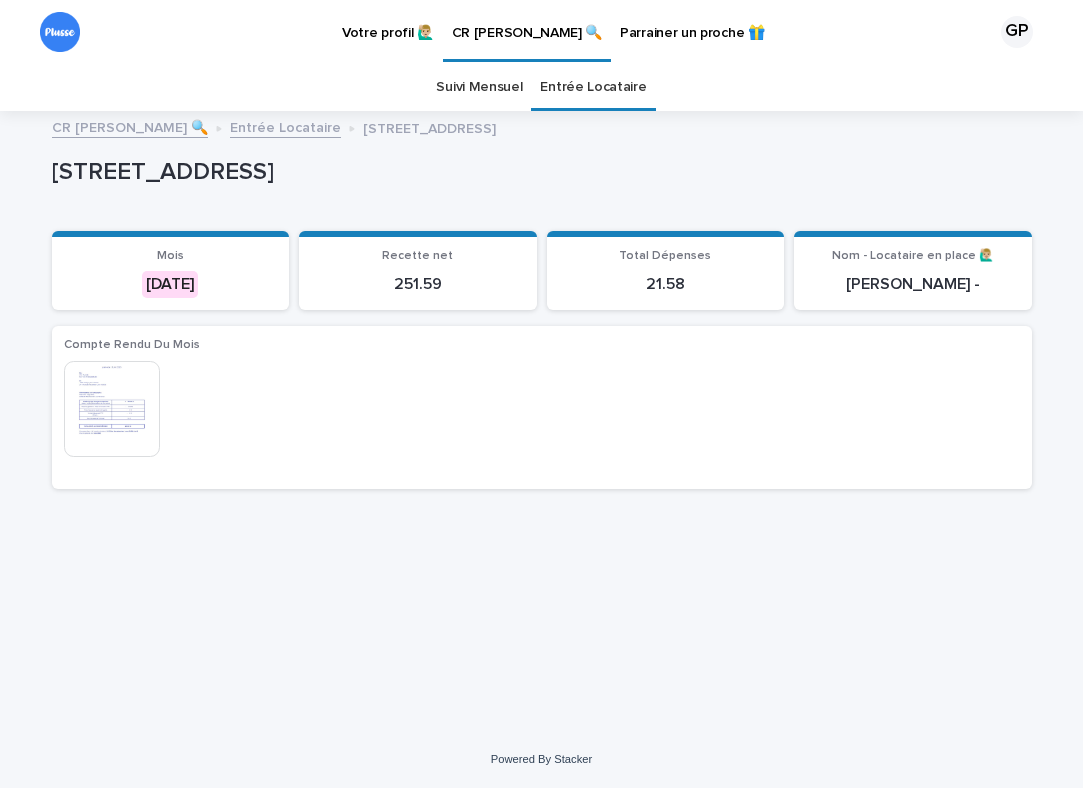 click on "Entrée Locataire" at bounding box center (593, 87) 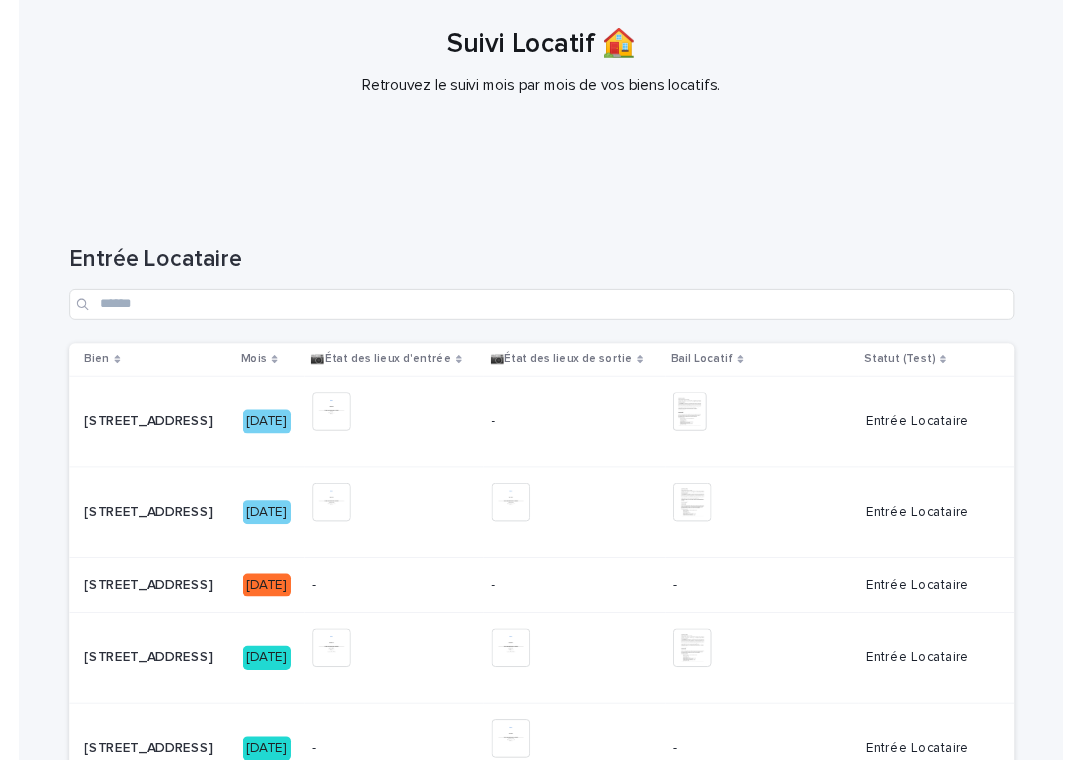 scroll, scrollTop: 210, scrollLeft: 0, axis: vertical 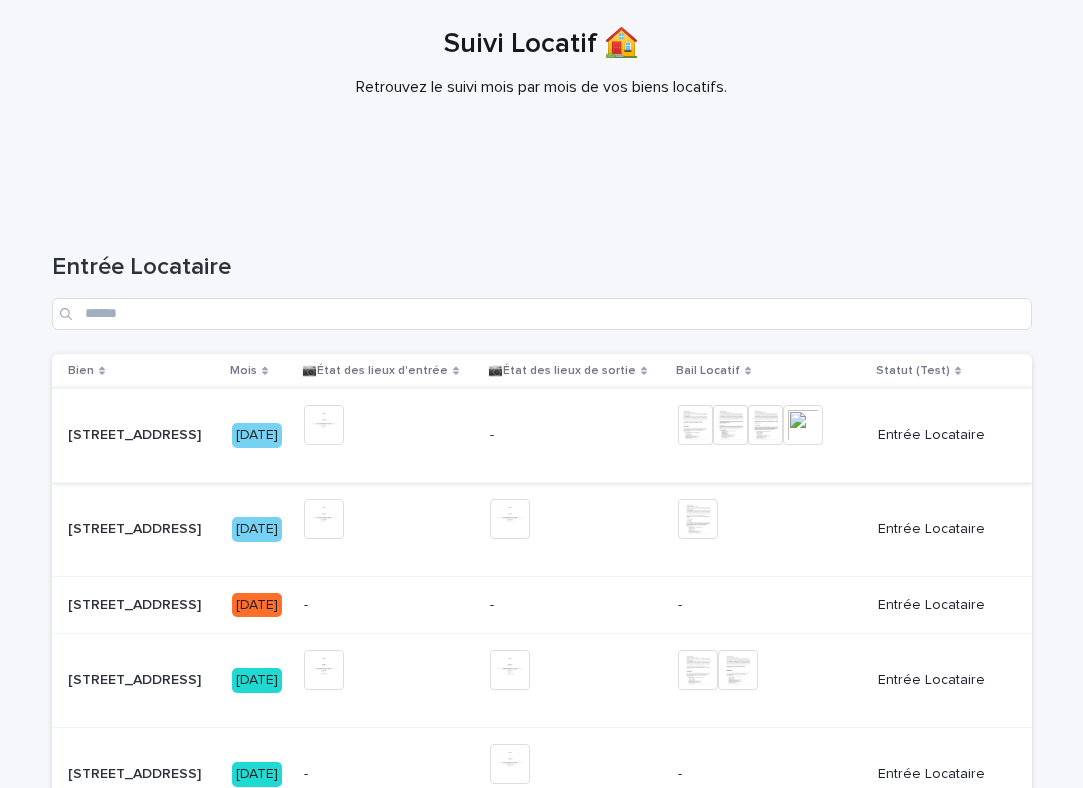 click at bounding box center [324, 425] 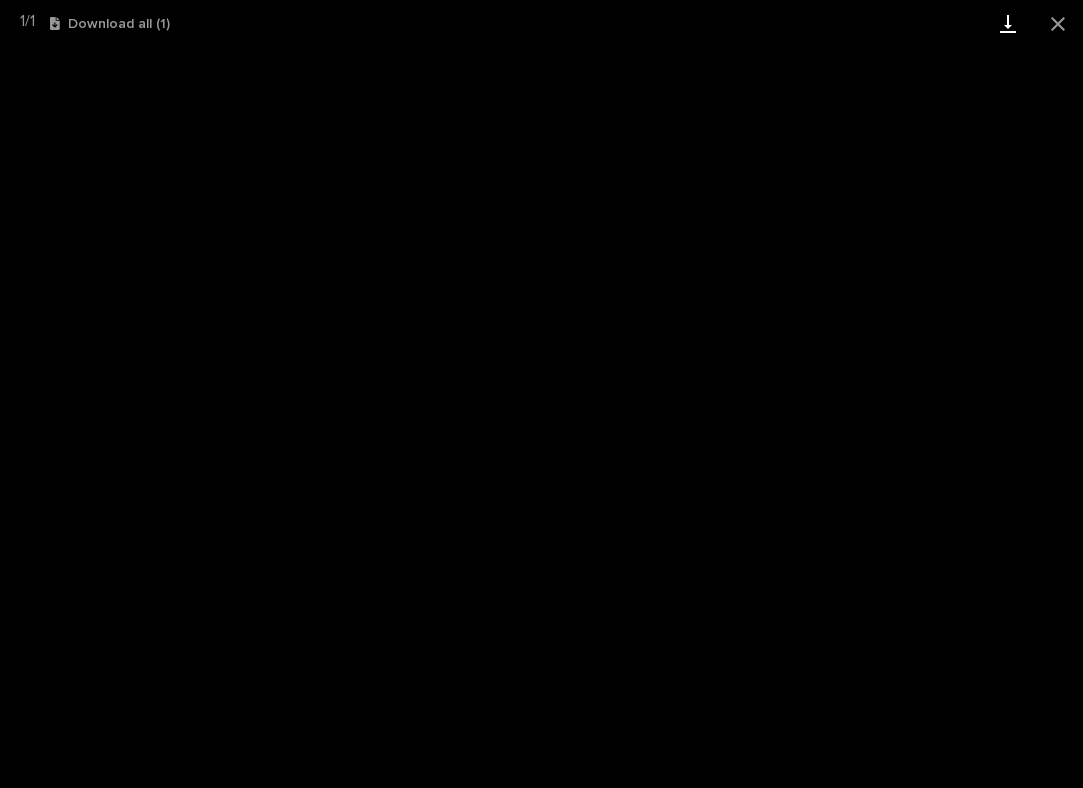 click at bounding box center (1008, 23) 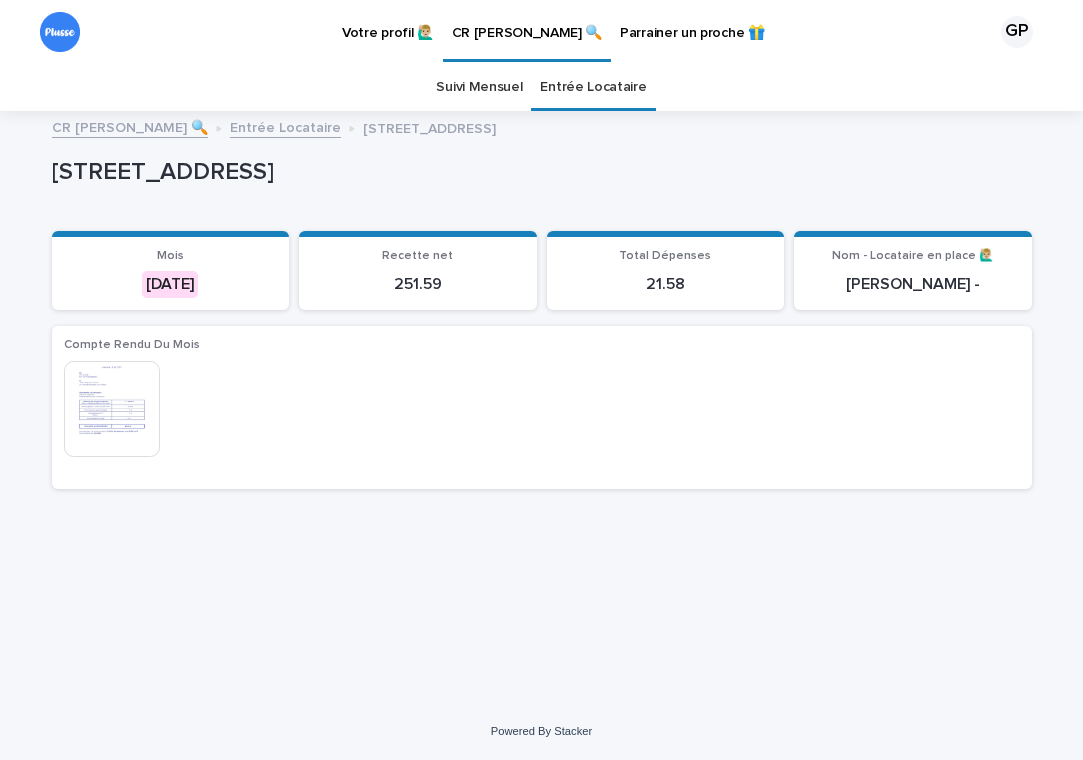 scroll, scrollTop: 0, scrollLeft: 0, axis: both 